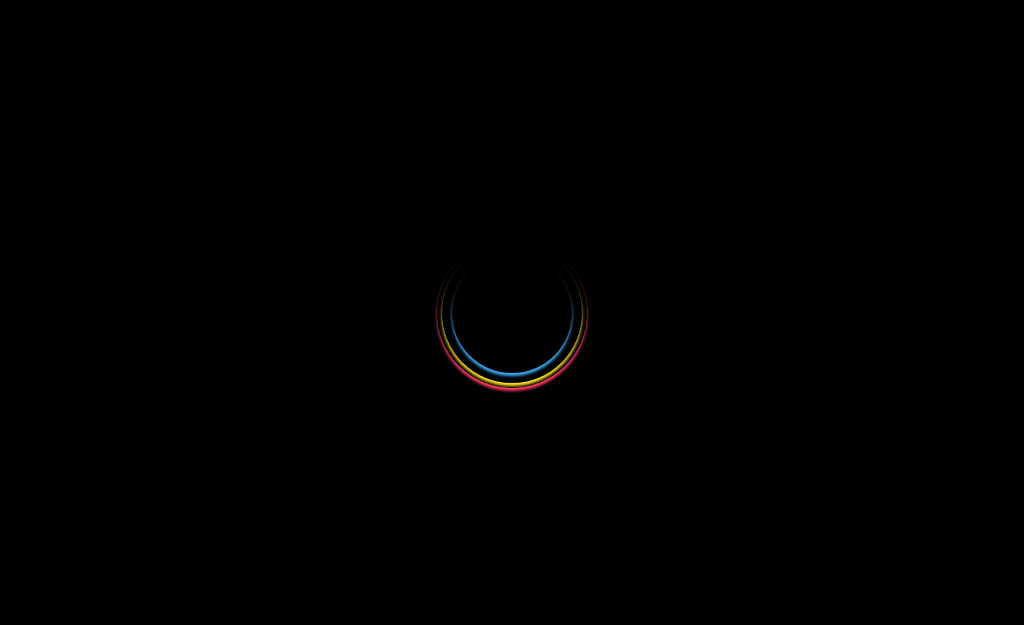 scroll, scrollTop: 0, scrollLeft: 0, axis: both 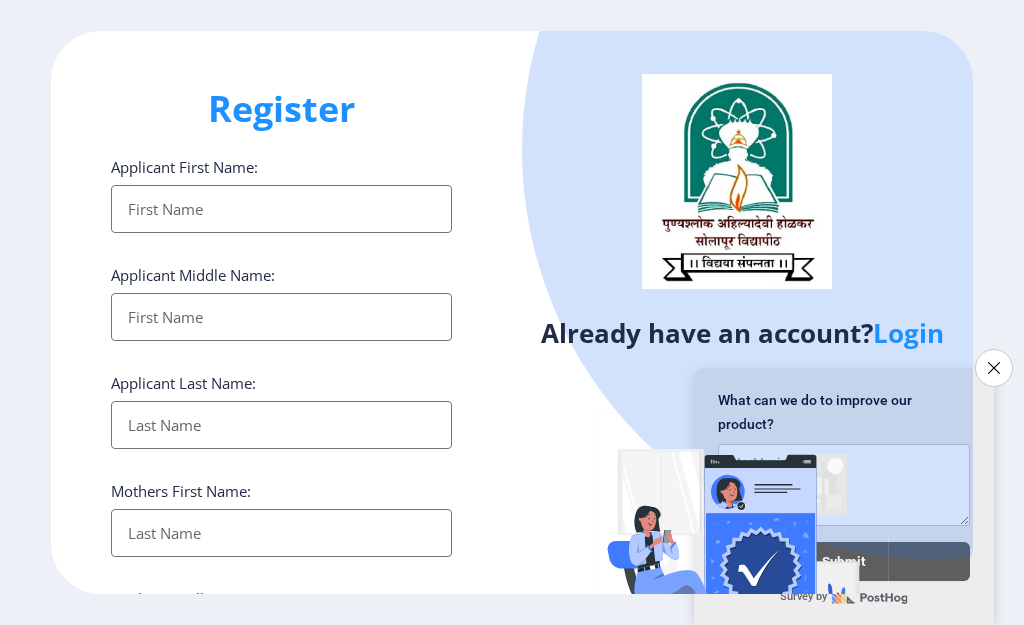 click on "Applicant First Name:" at bounding box center [281, 209] 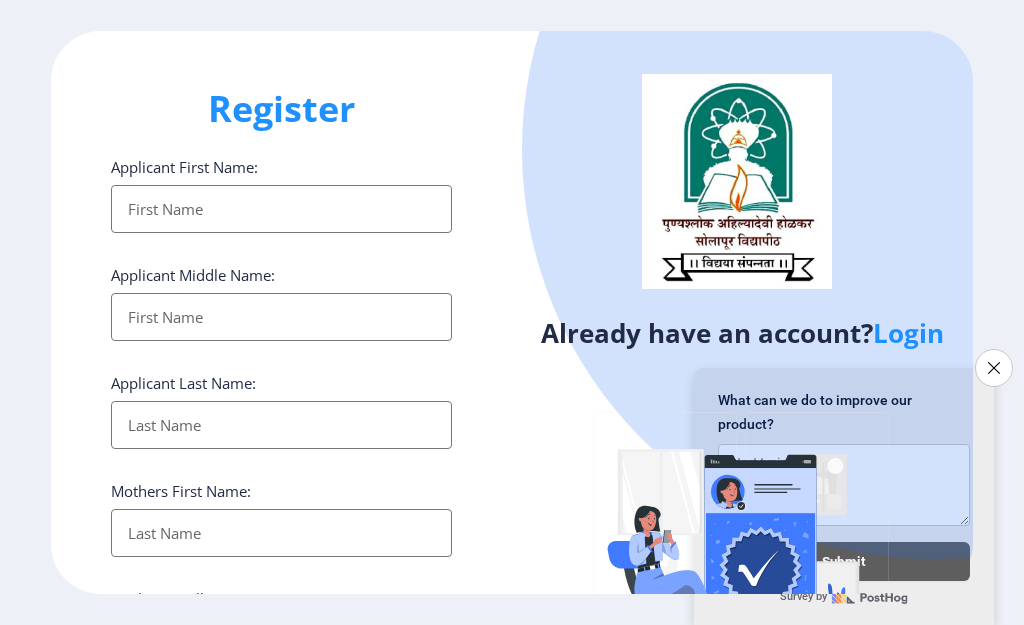 type on "d" 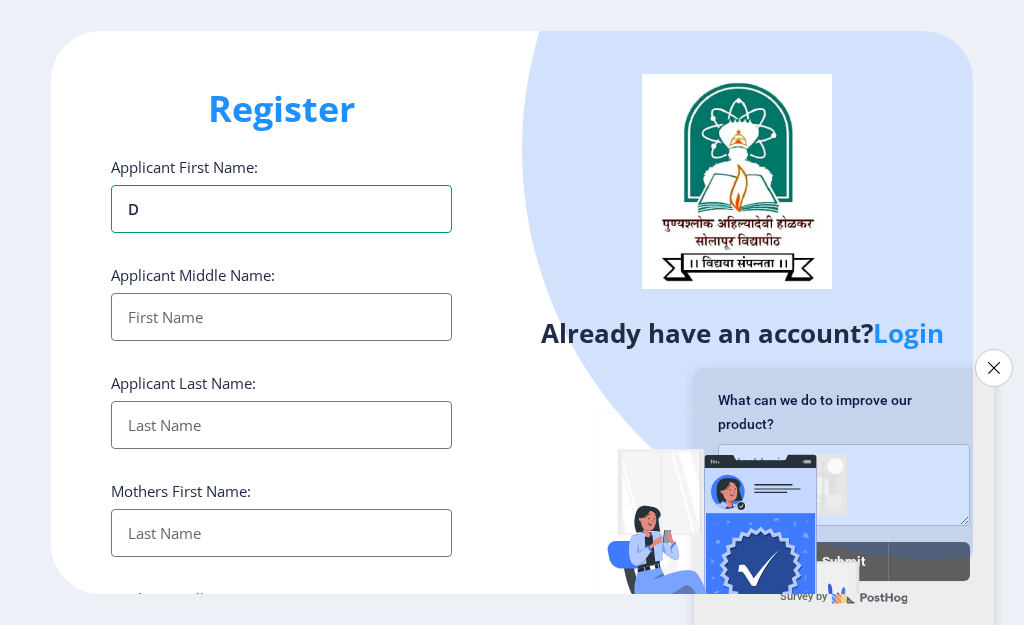 type on "da" 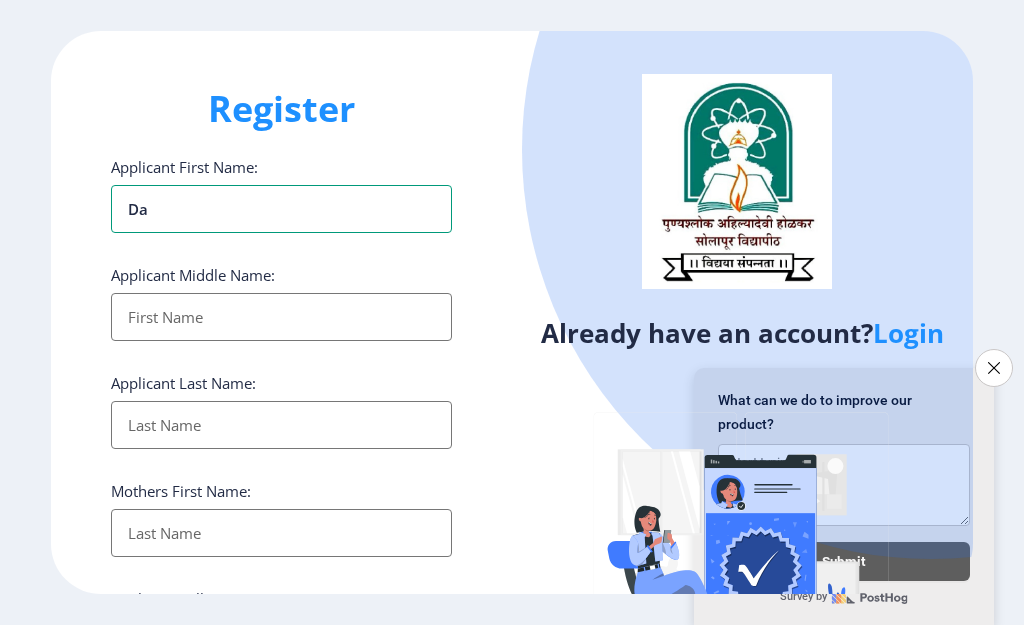 type on "das" 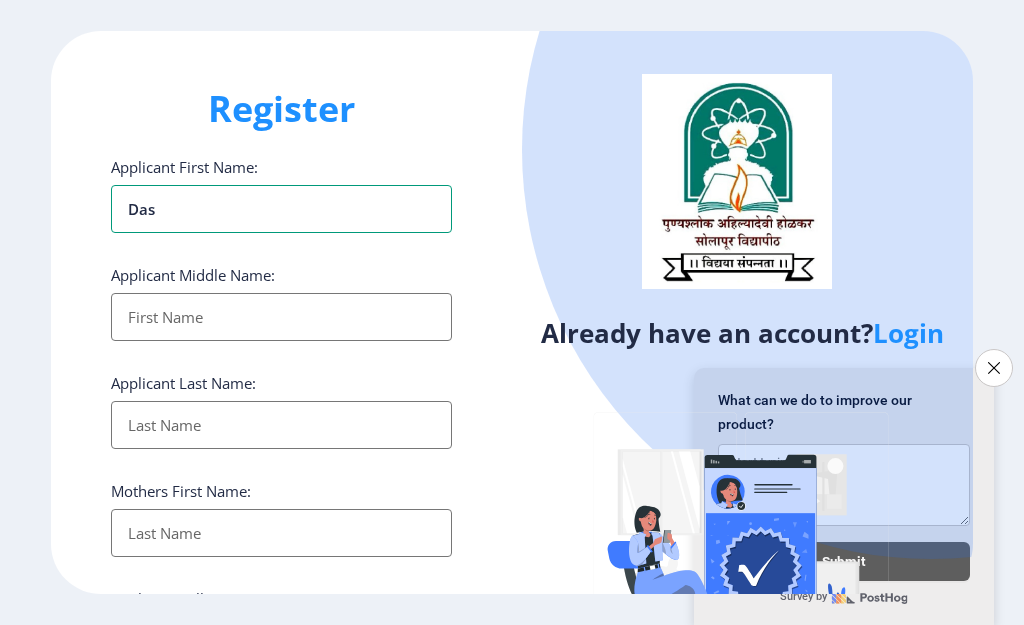 type on "dash" 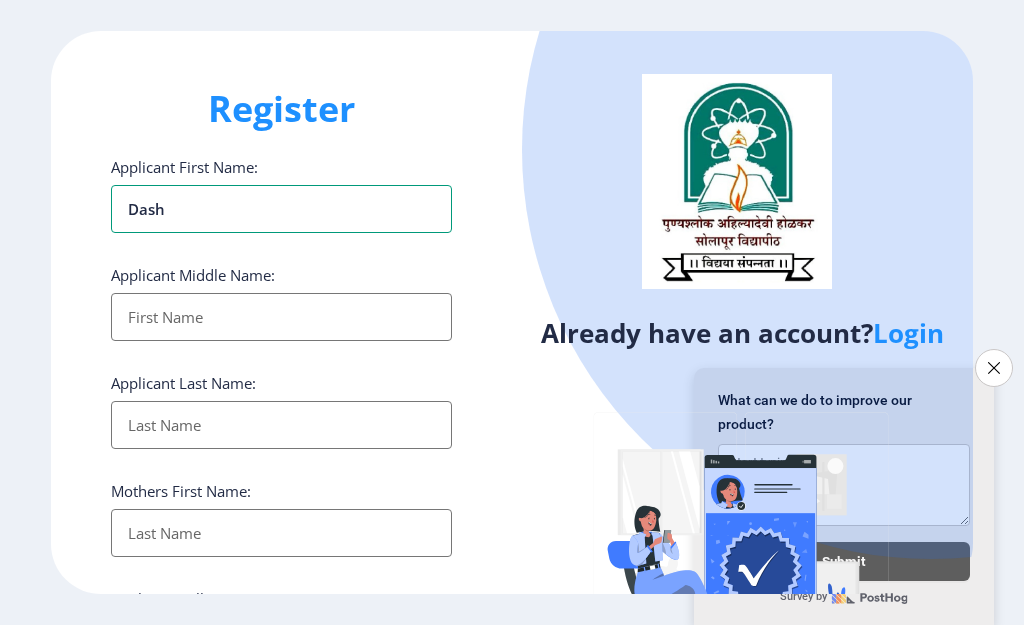 type on "dashr" 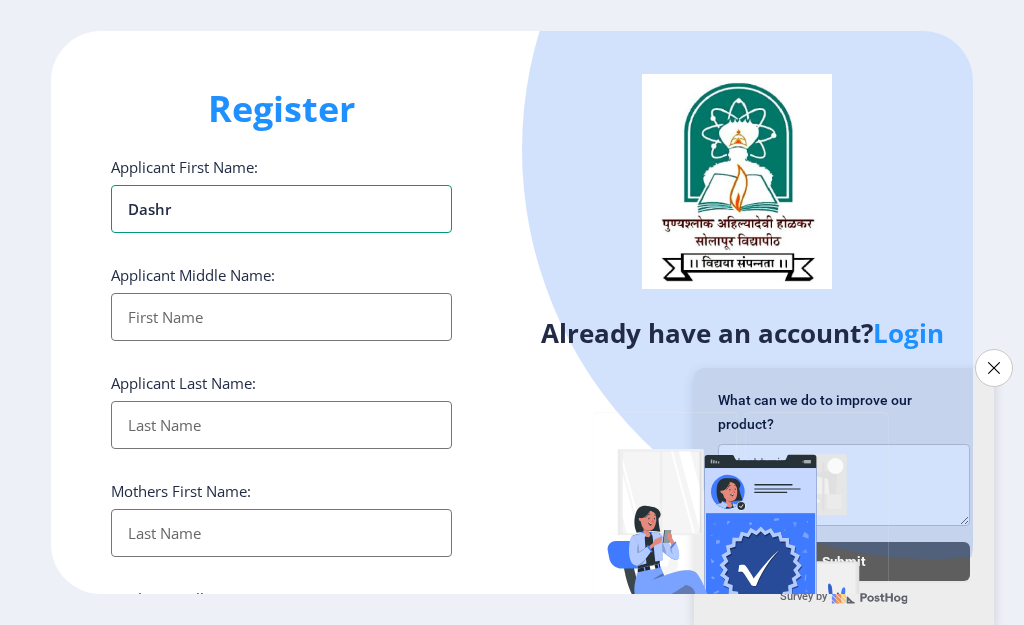 type on "dashra" 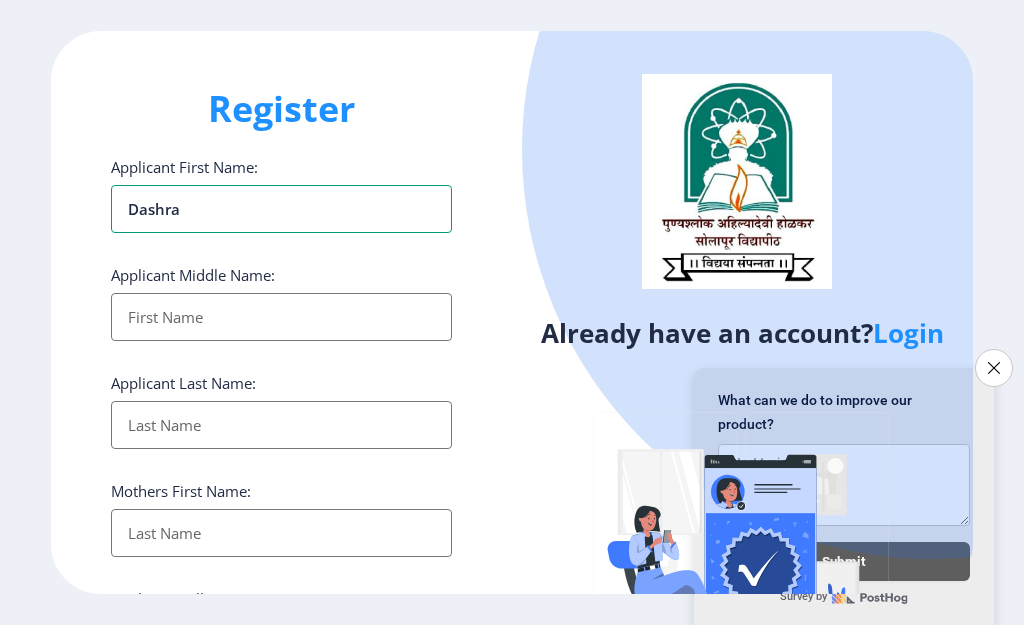 type on "[PERSON_NAME]" 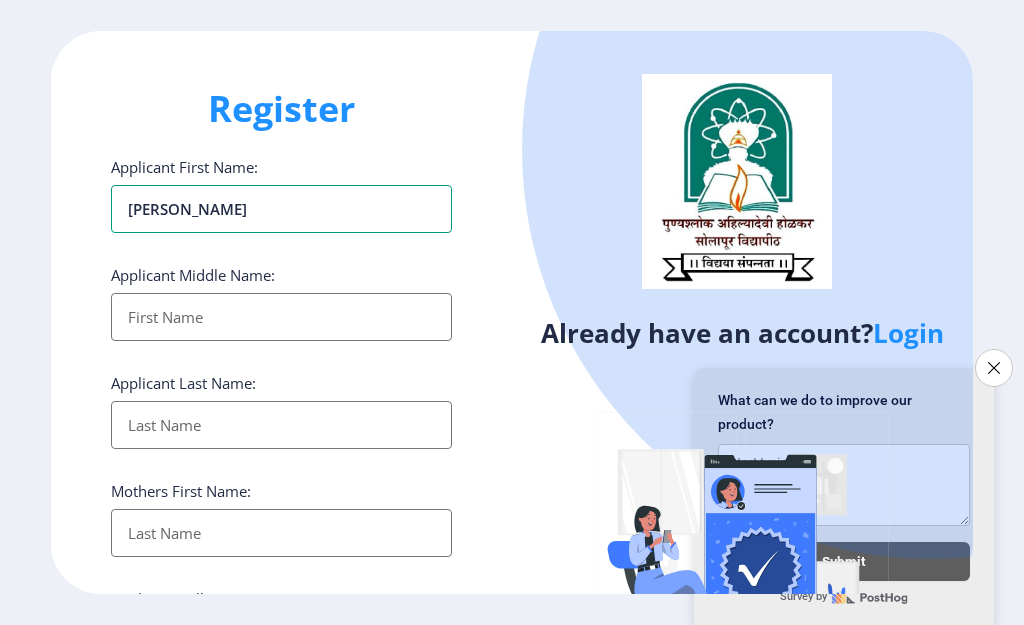 type on "[PERSON_NAME]" 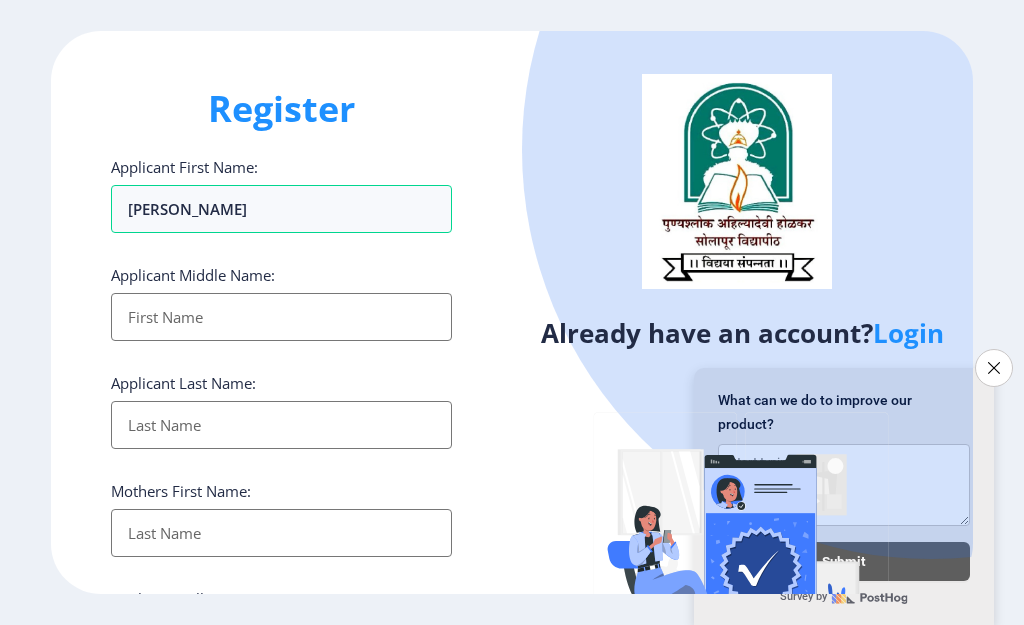 type on "N" 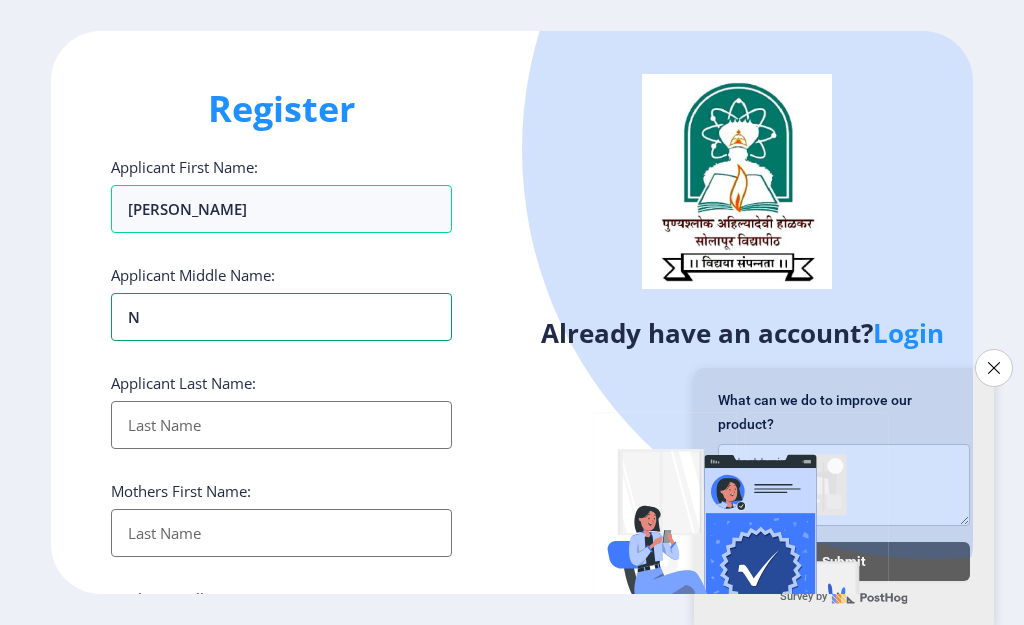 type on "Na" 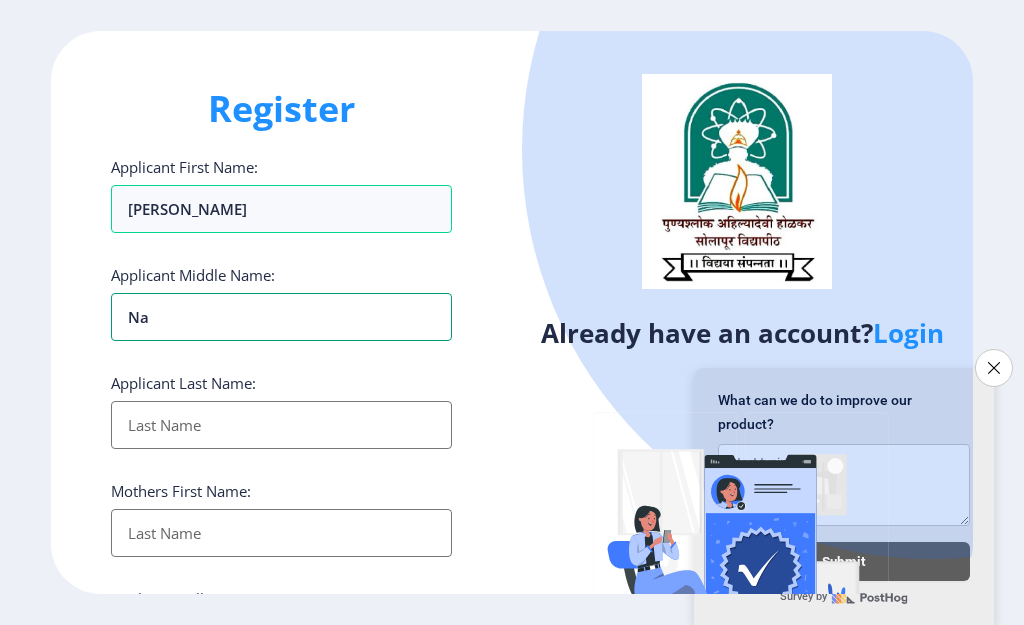 type on "Nag" 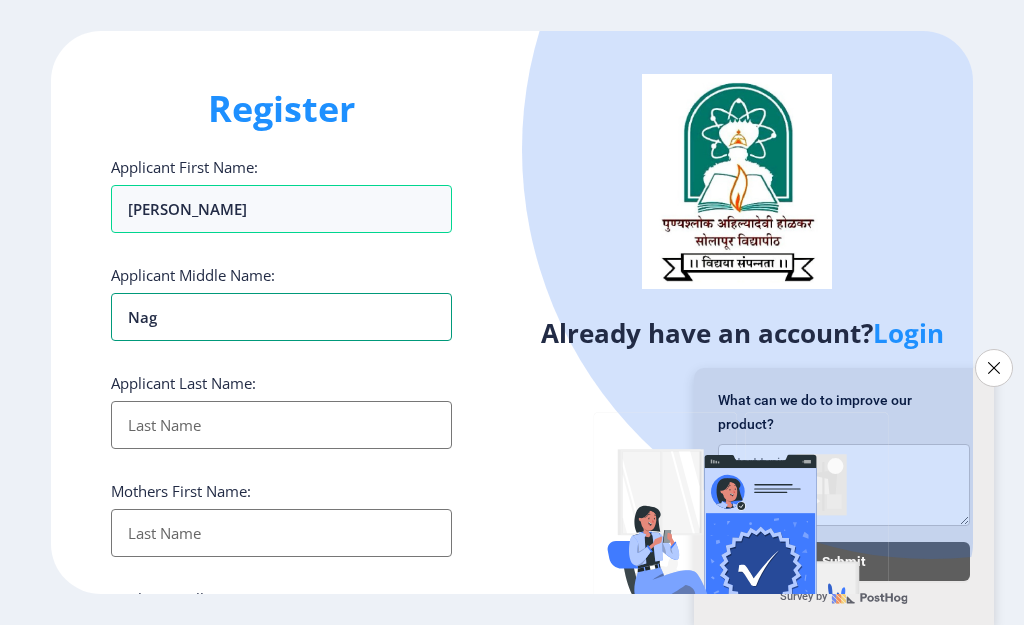 type on "Nage" 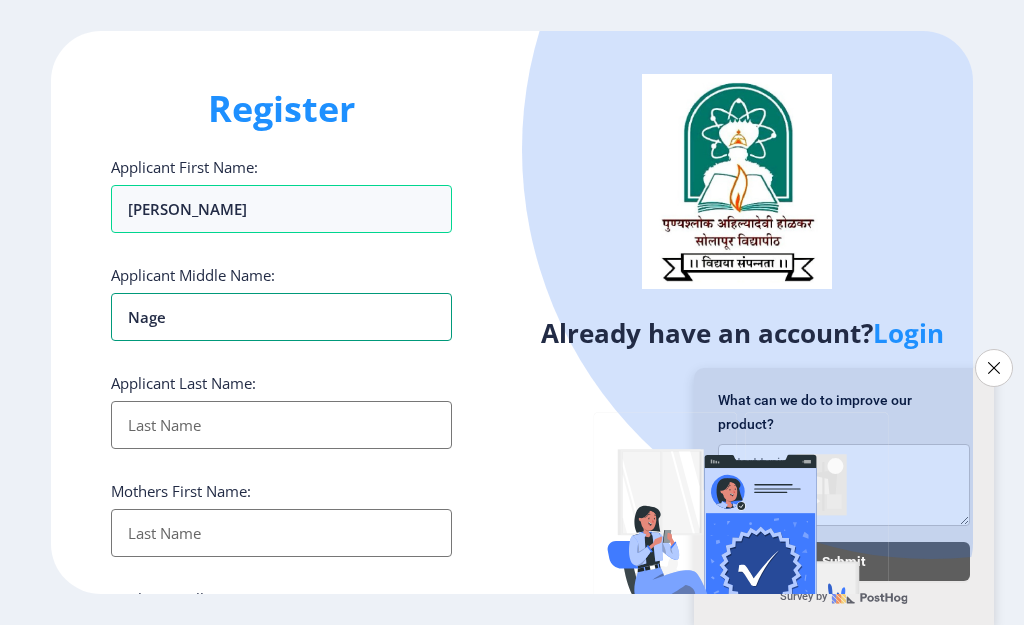 type on "Nages" 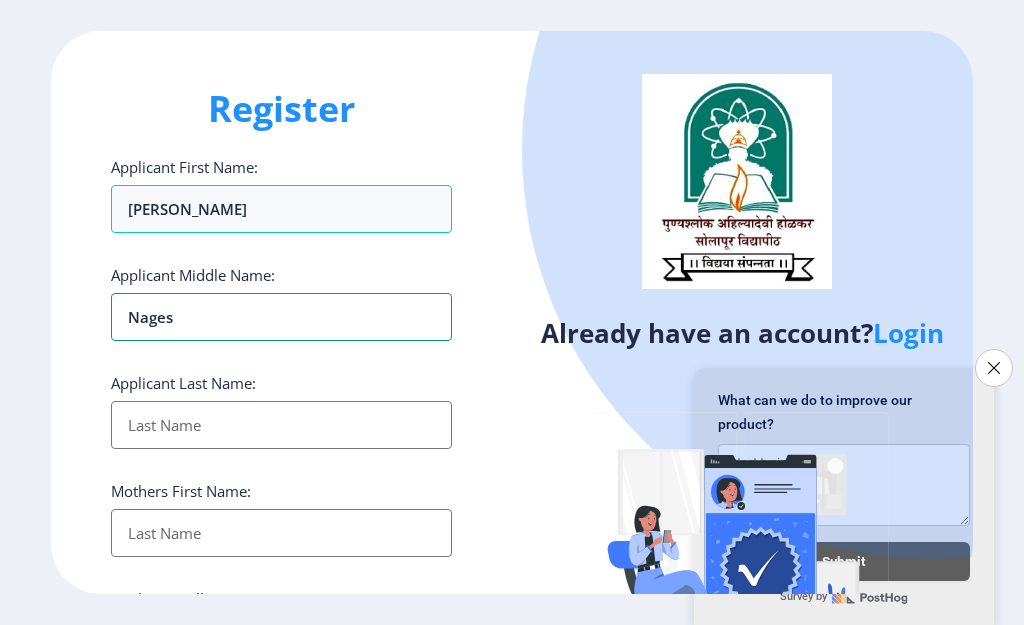 type on "[PERSON_NAME]" 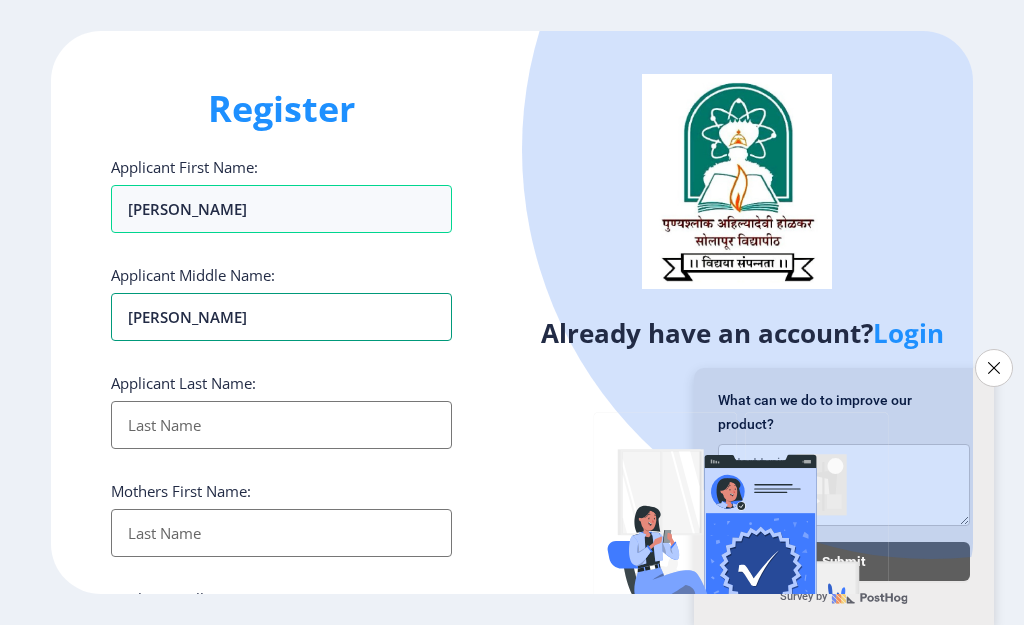 type on "[PERSON_NAME]" 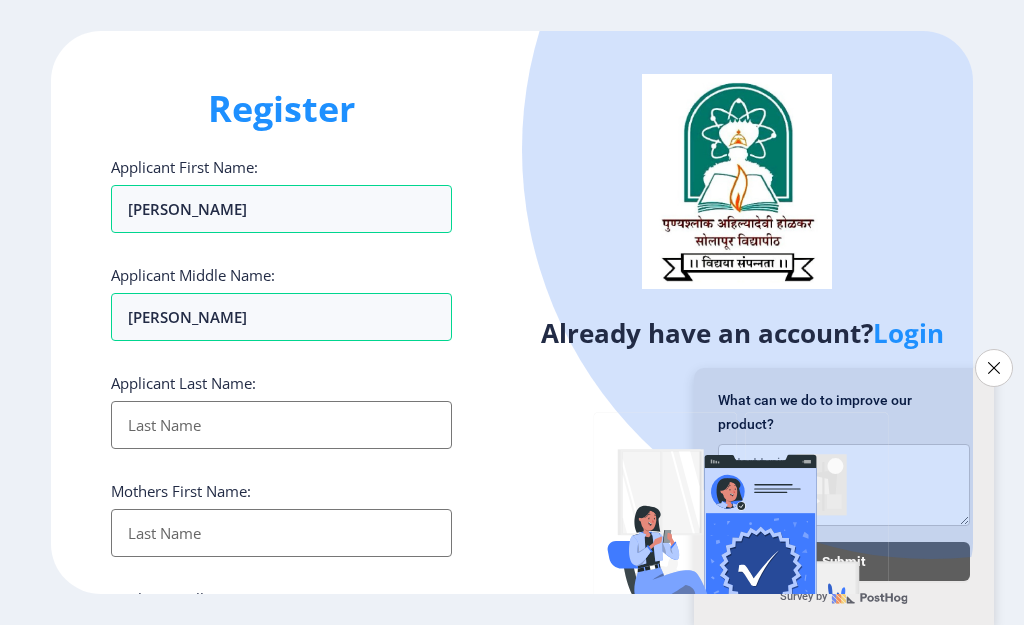type on "M" 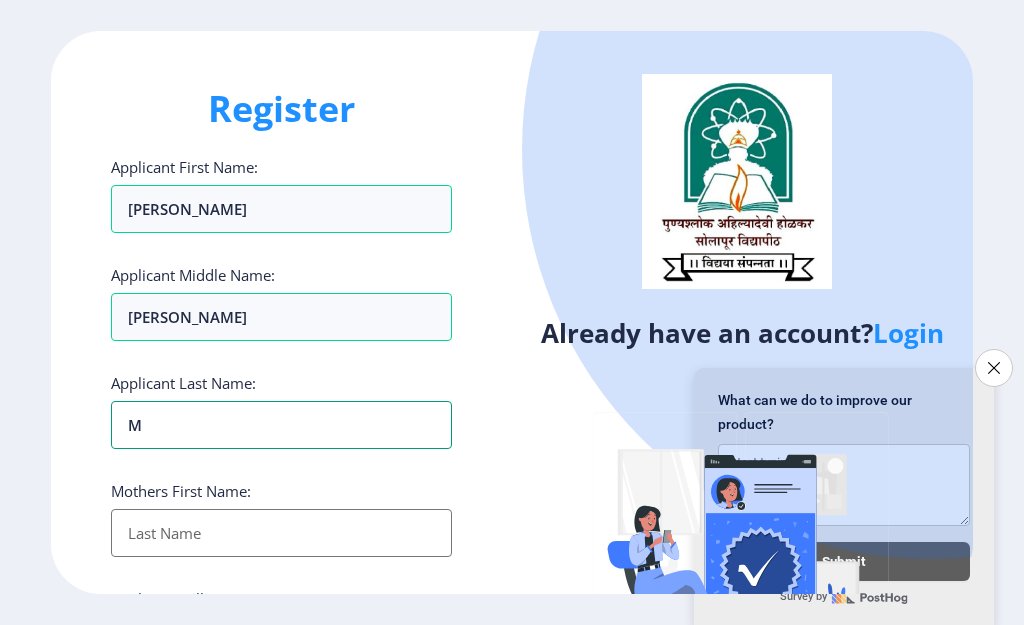 type on "Ma" 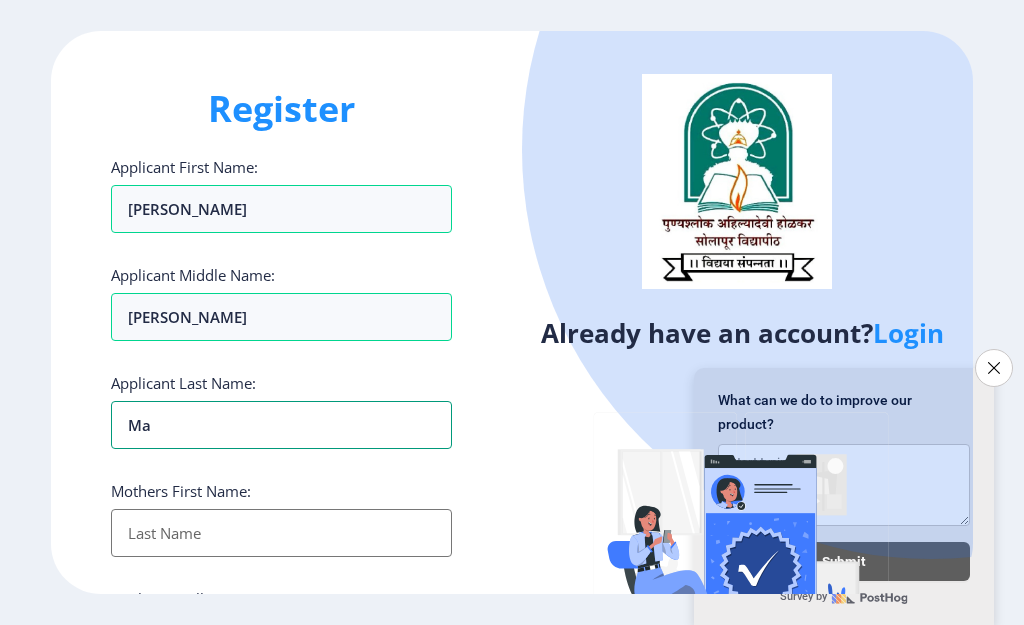 type on "Mad" 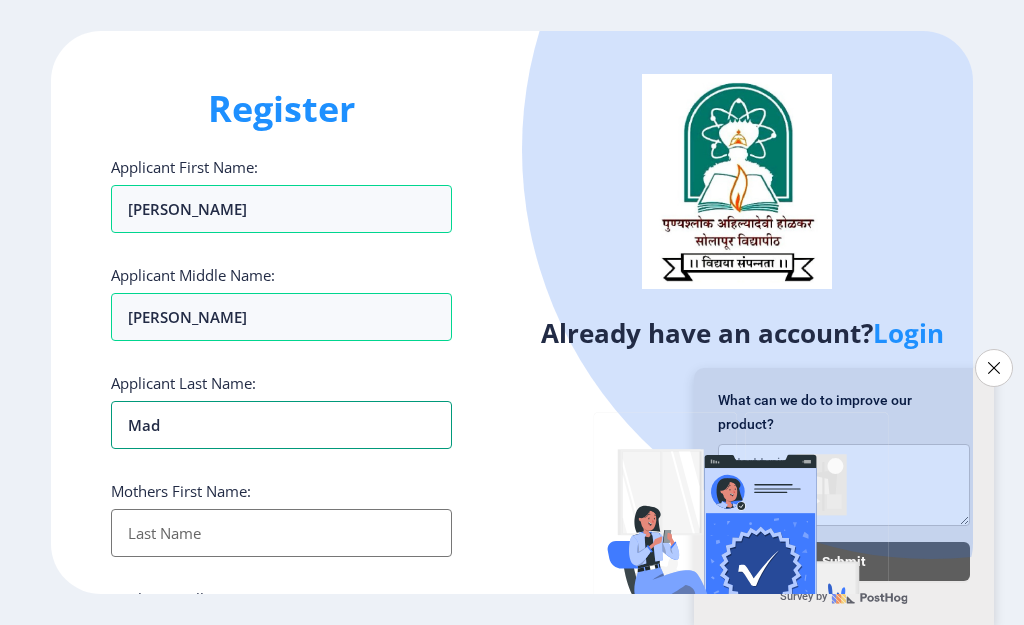 type on "Madg" 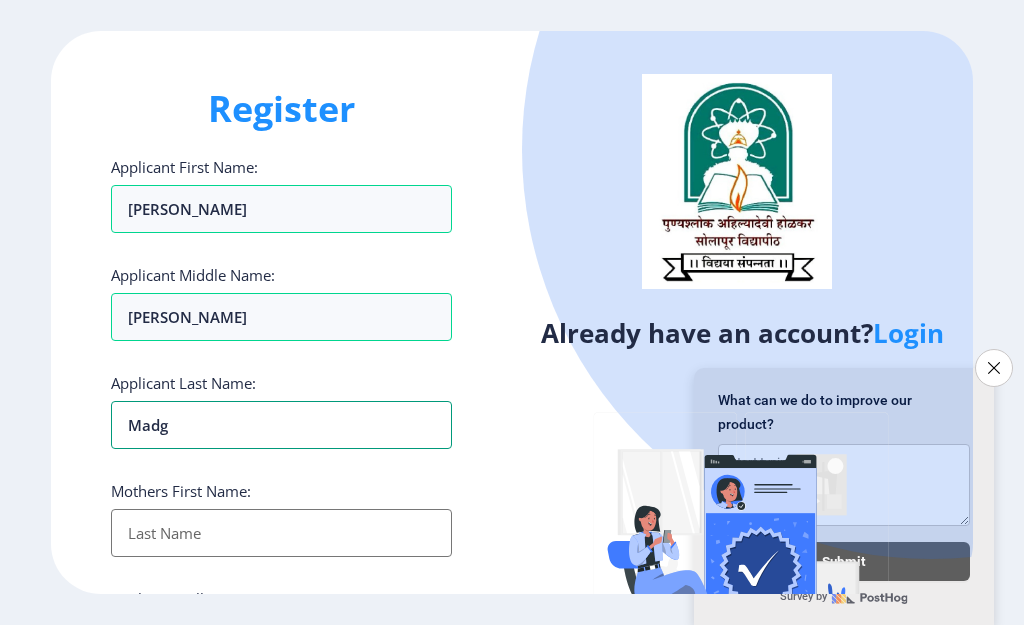 type on "Madgu" 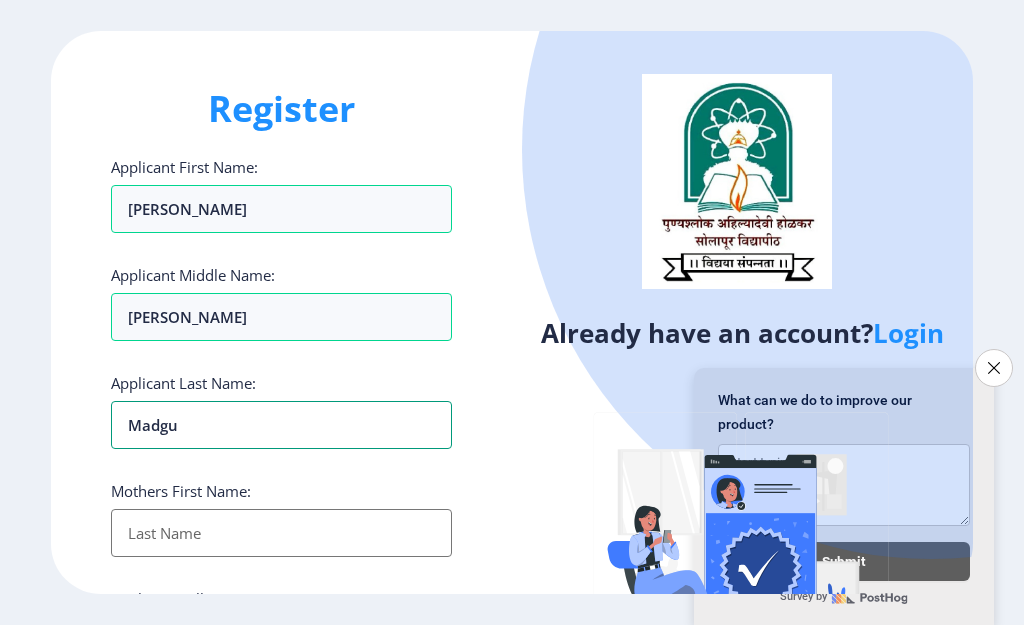 type on "Madgun" 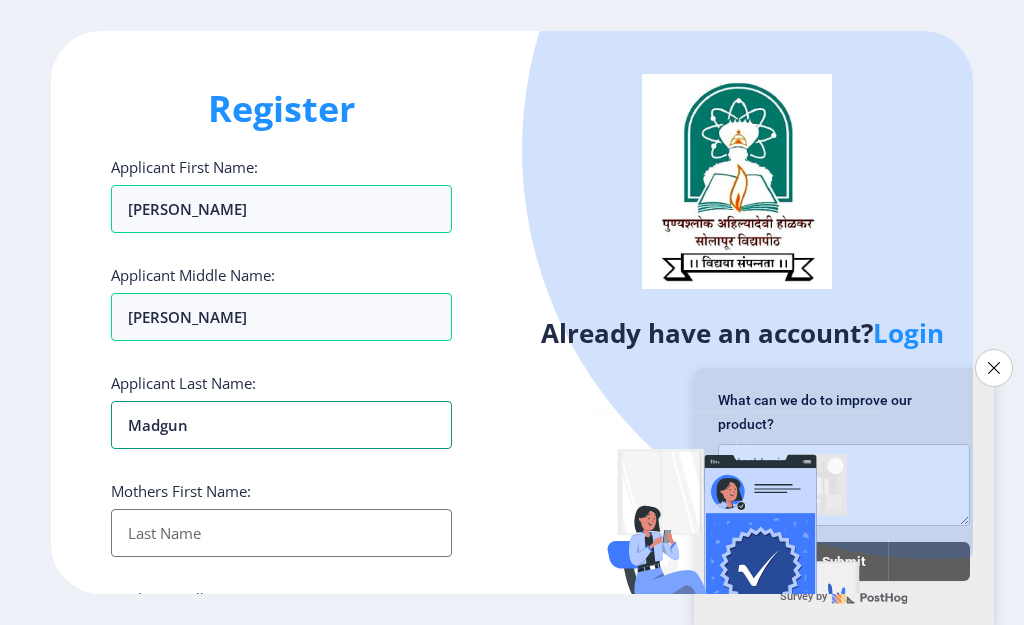 type on "Madgund" 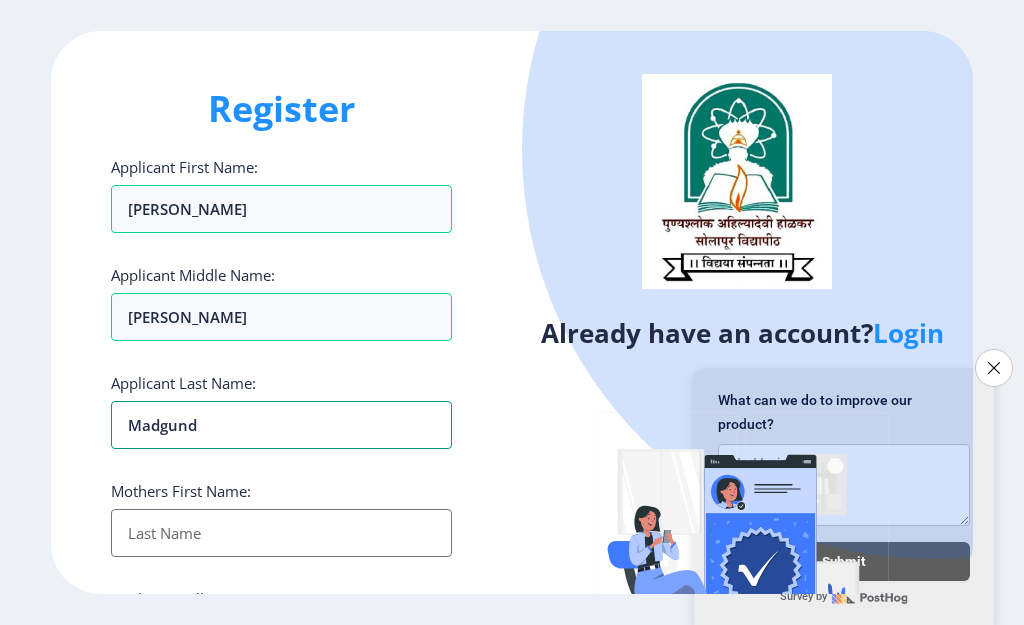 type on "[PERSON_NAME]" 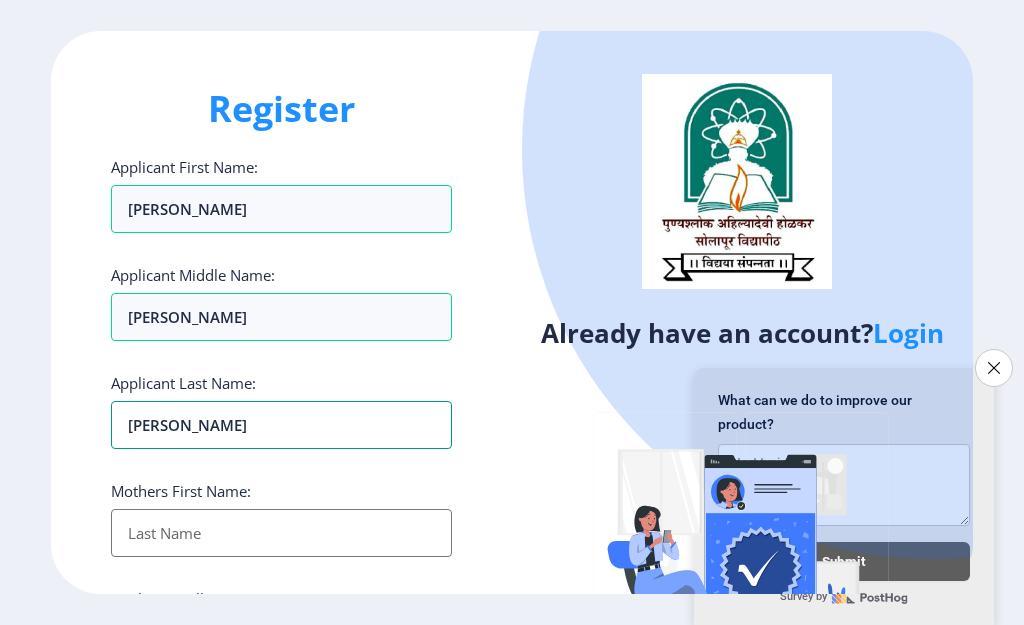 type on "[PERSON_NAME]" 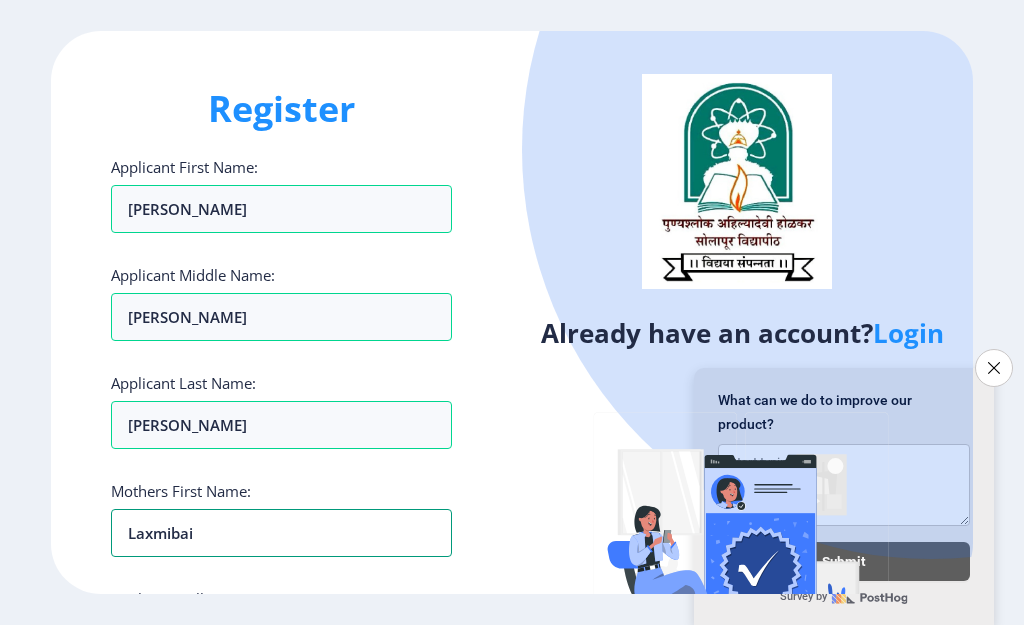type on "Laxmibai" 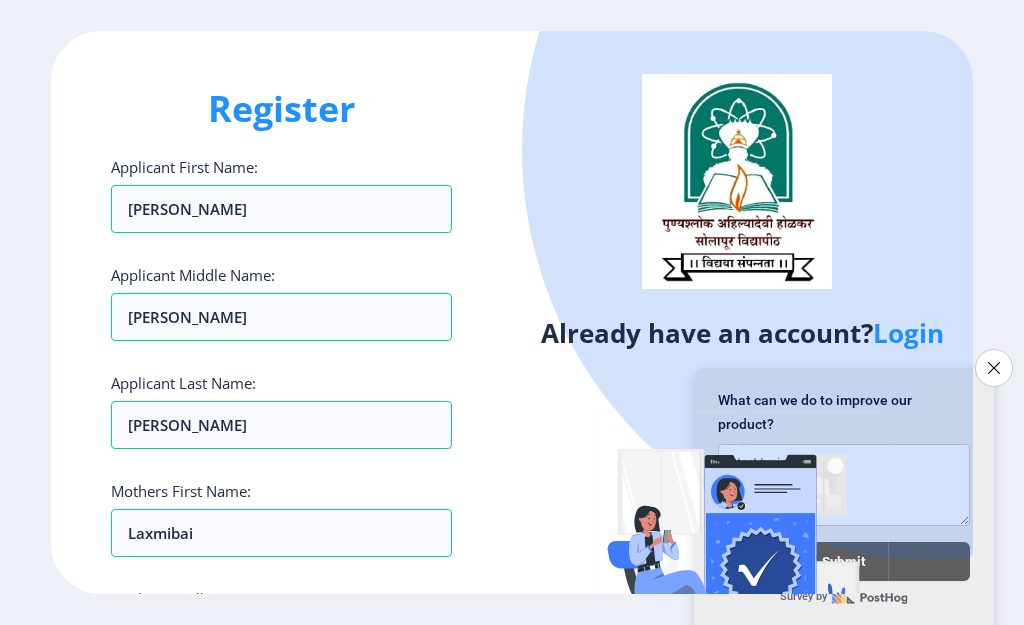 scroll, scrollTop: 349, scrollLeft: 0, axis: vertical 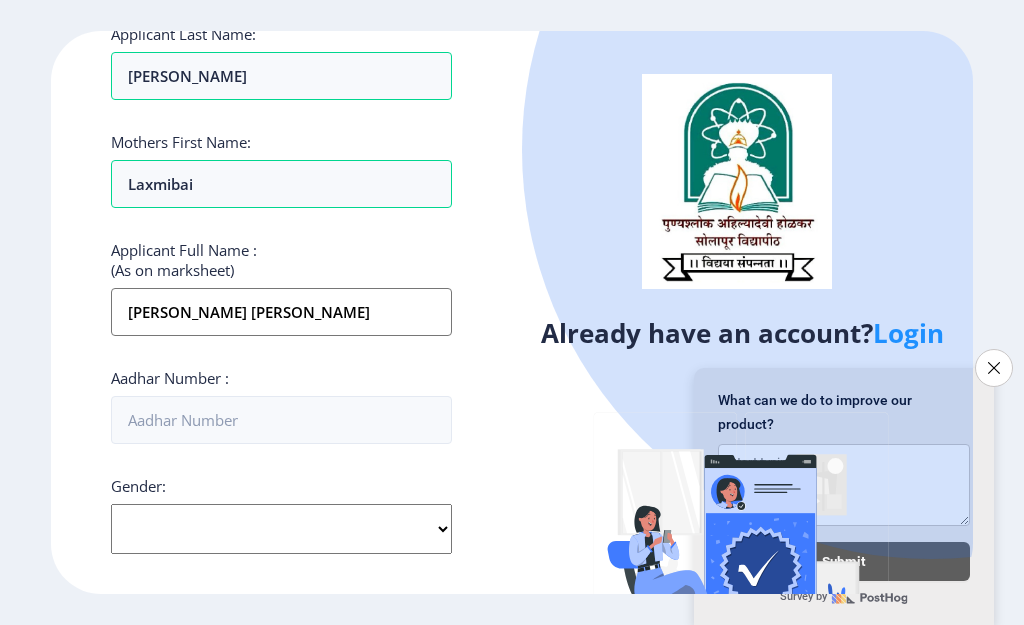 click on "Aadhar Number :" 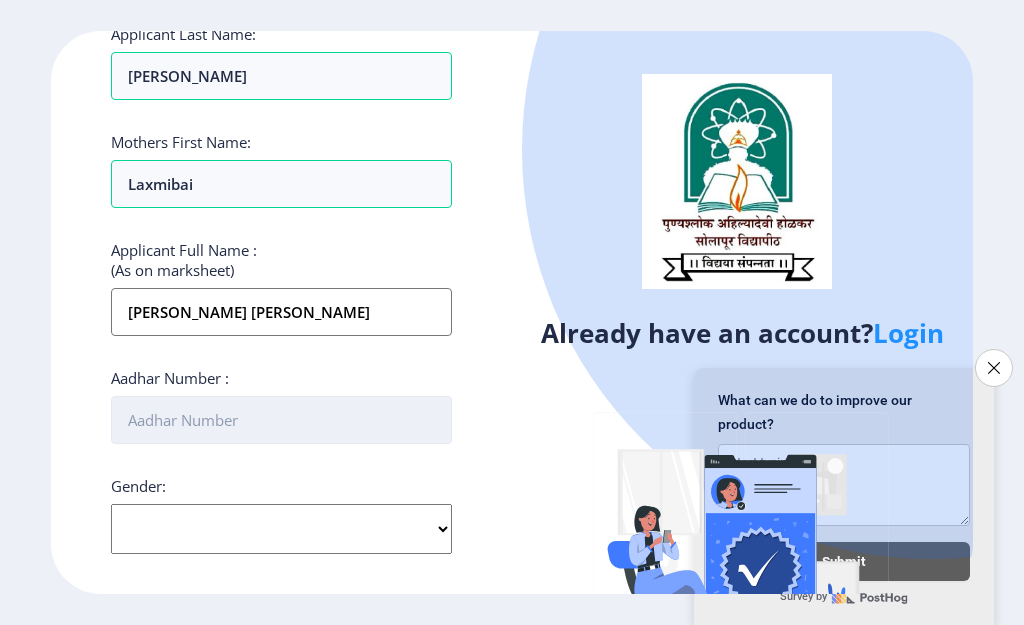 click on "Aadhar Number :" at bounding box center (281, 420) 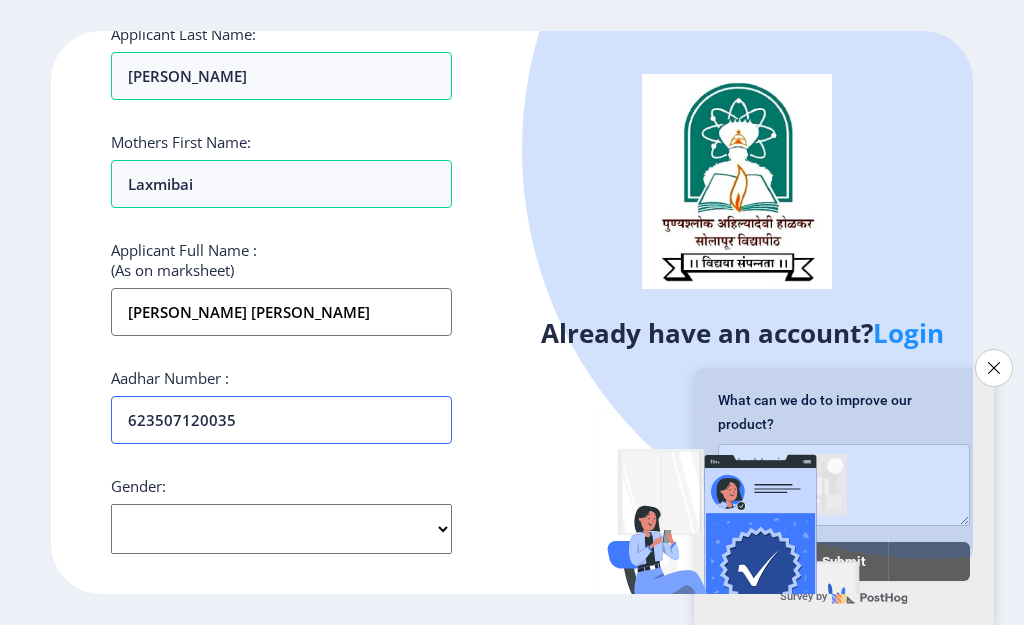 type on "623507120035" 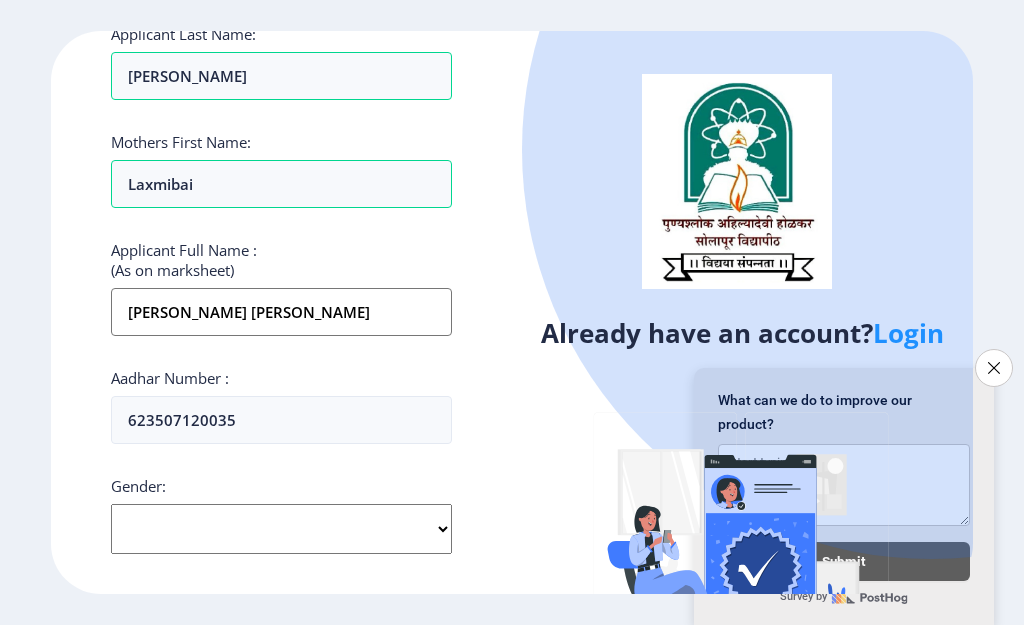 click on "Select Gender [DEMOGRAPHIC_DATA] [DEMOGRAPHIC_DATA] Other" 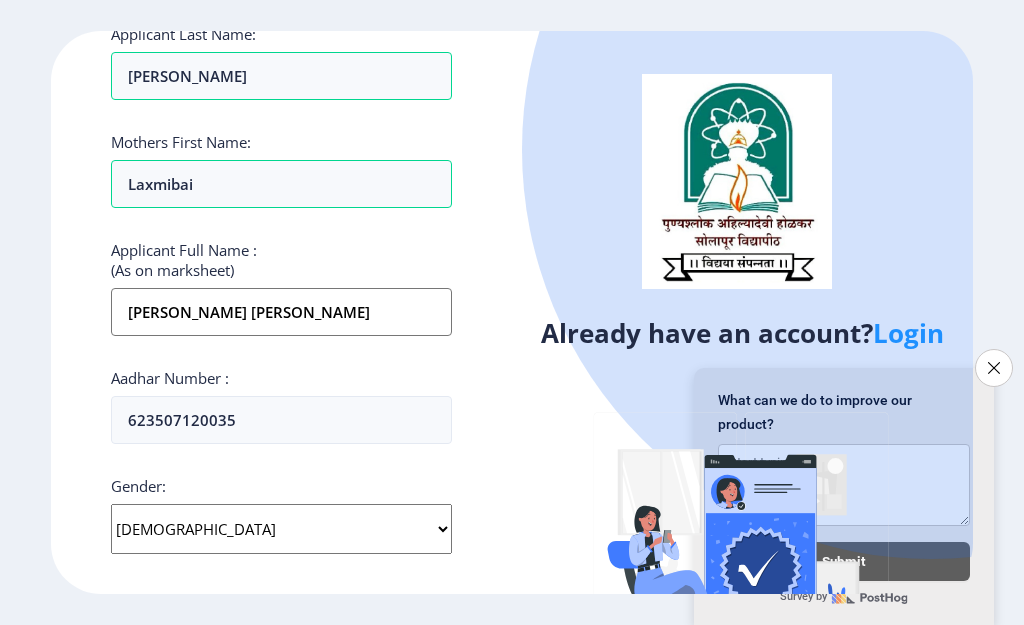 click on "Select Gender [DEMOGRAPHIC_DATA] [DEMOGRAPHIC_DATA] Other" 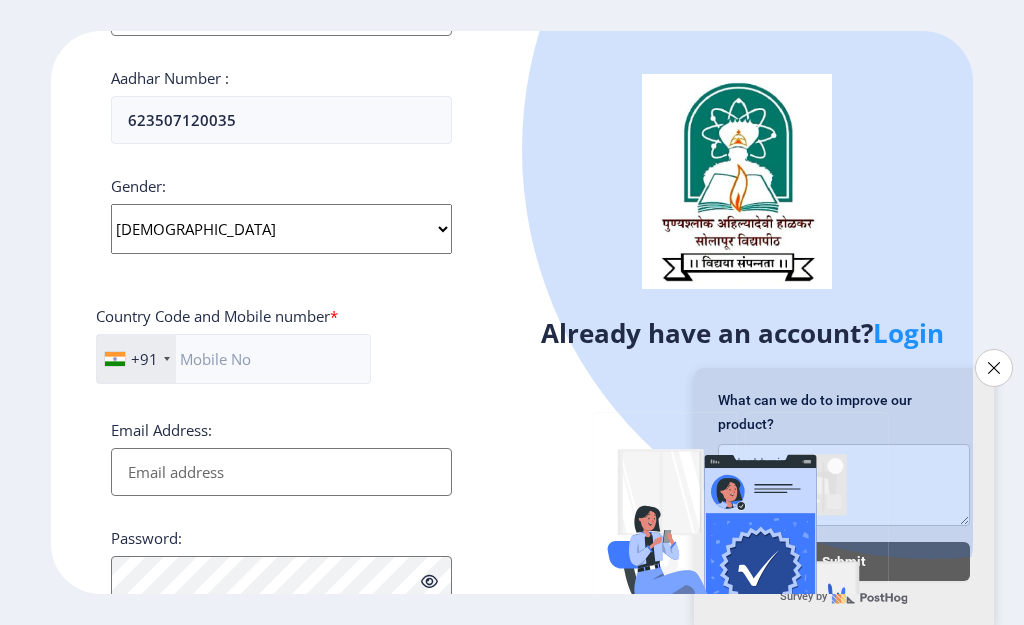 scroll, scrollTop: 829, scrollLeft: 0, axis: vertical 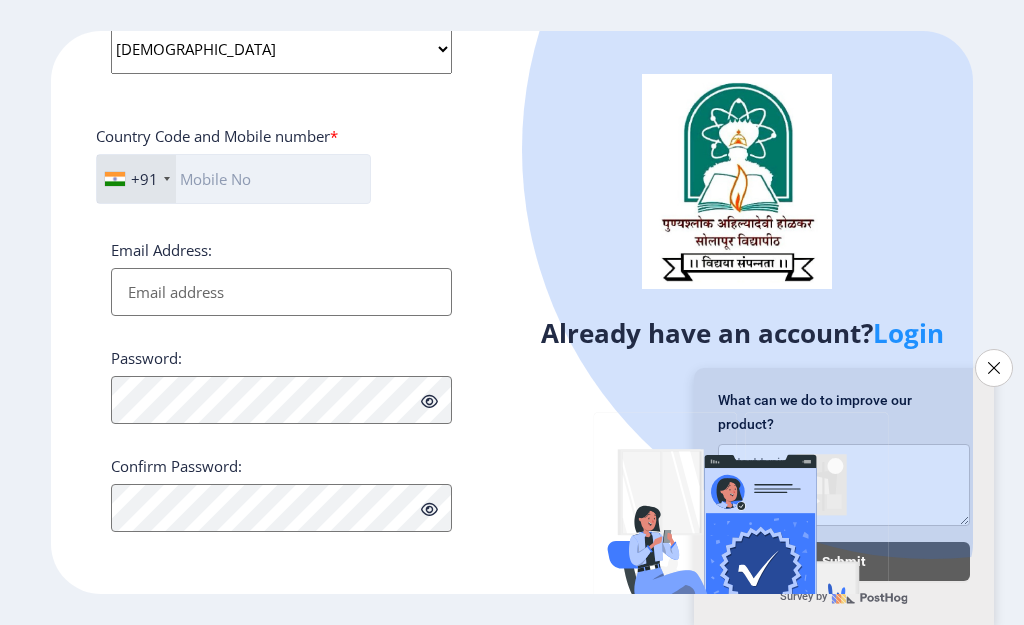 click 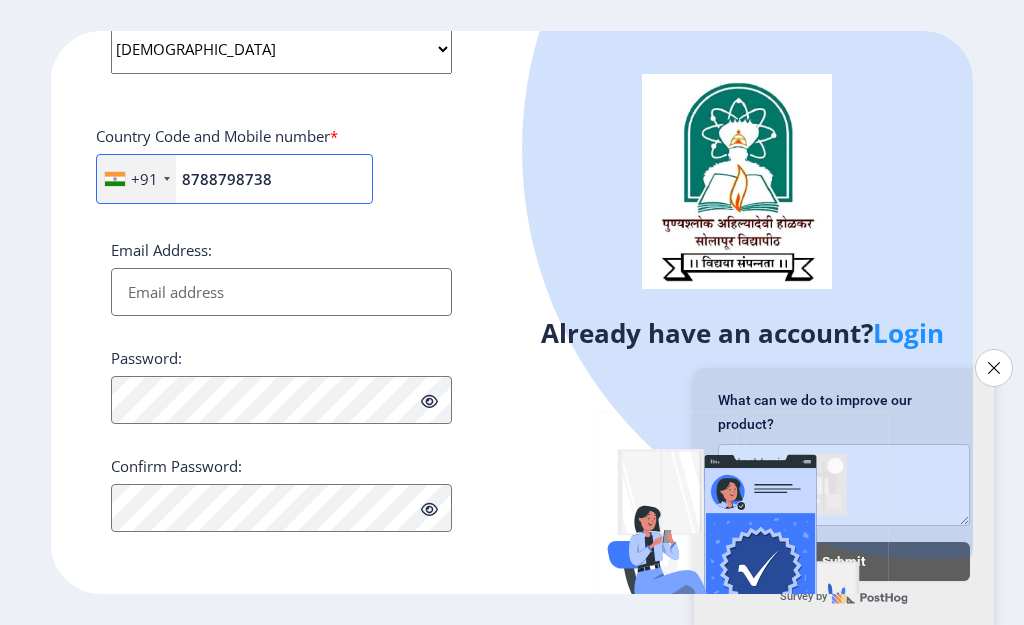 type on "8788798738" 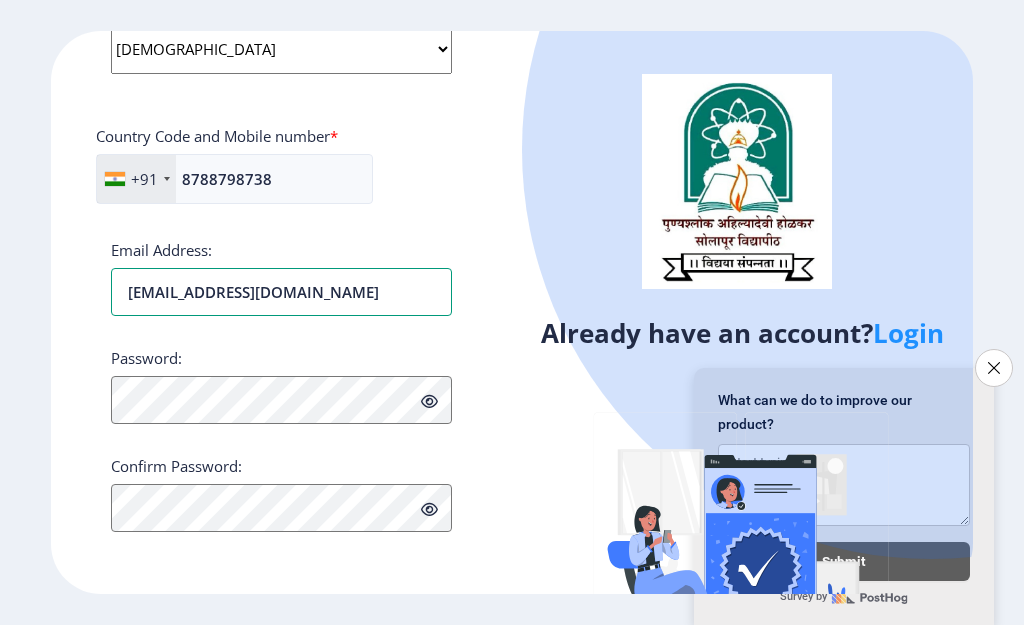 type on "[EMAIL_ADDRESS][DOMAIN_NAME]" 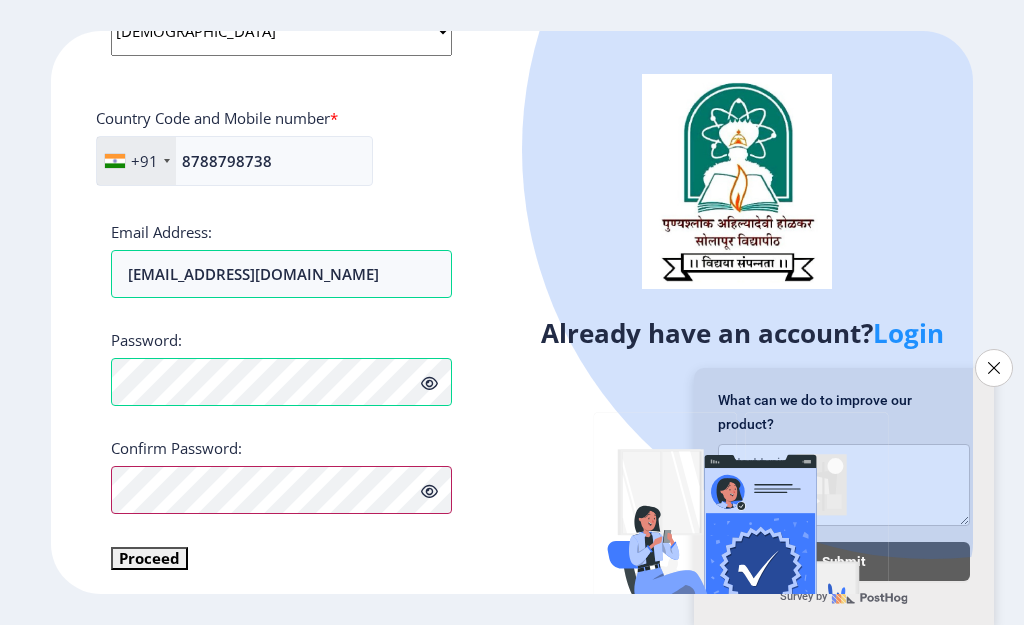 scroll, scrollTop: 853, scrollLeft: 0, axis: vertical 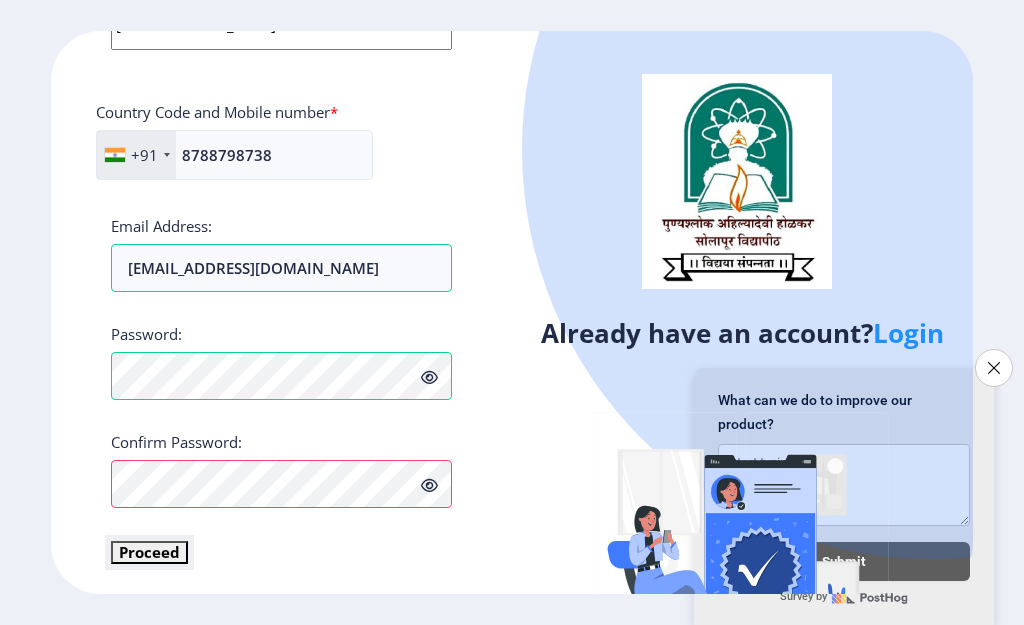 click on "Proceed" 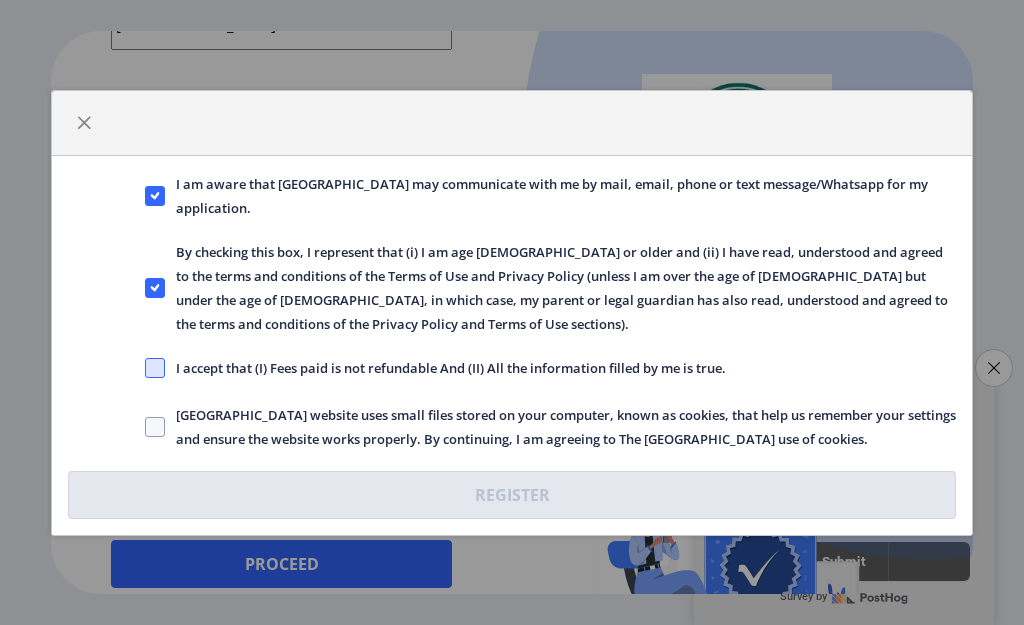 click 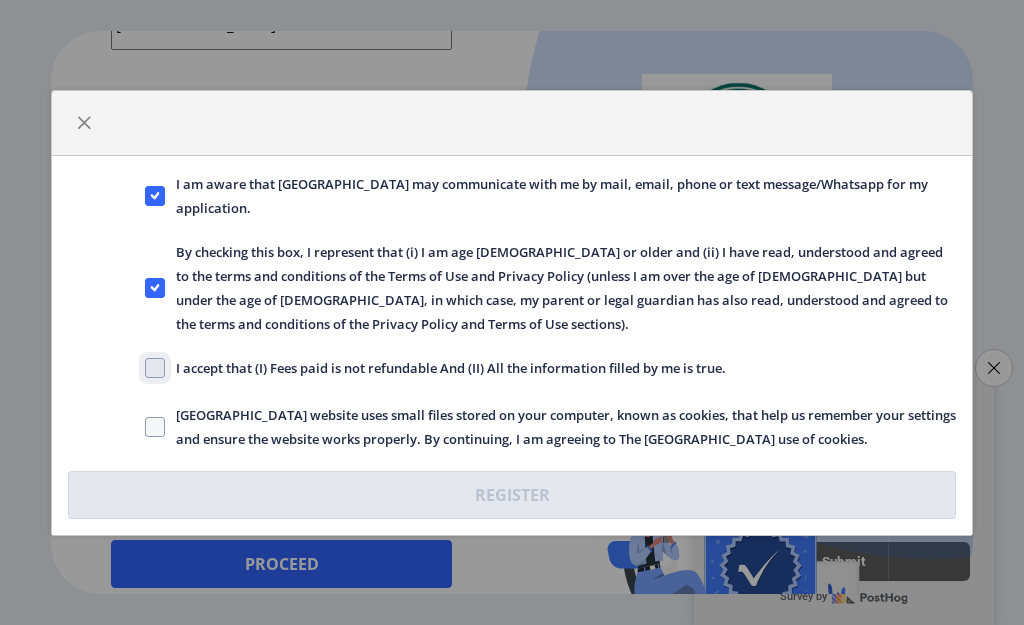 click on "I accept that (I) Fees paid is not refundable And (II) All the information filled by me is true." 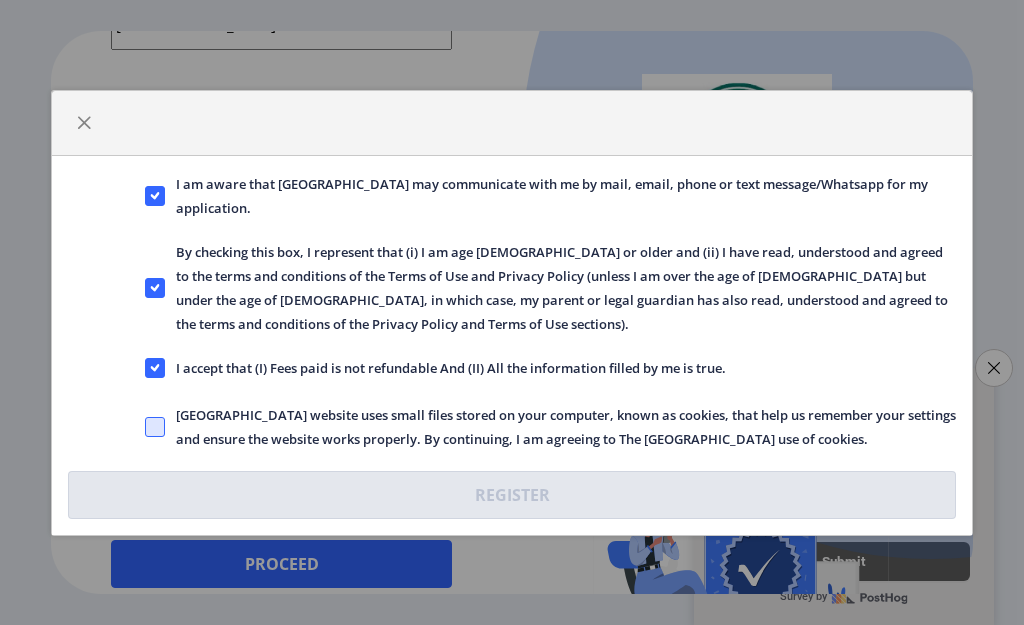 click 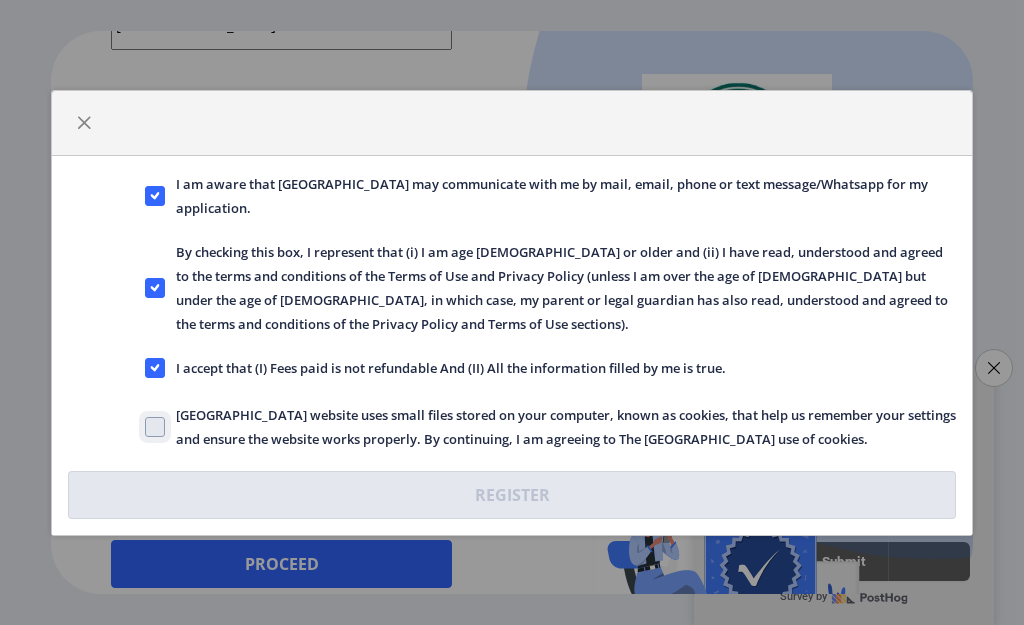 checkbox on "true" 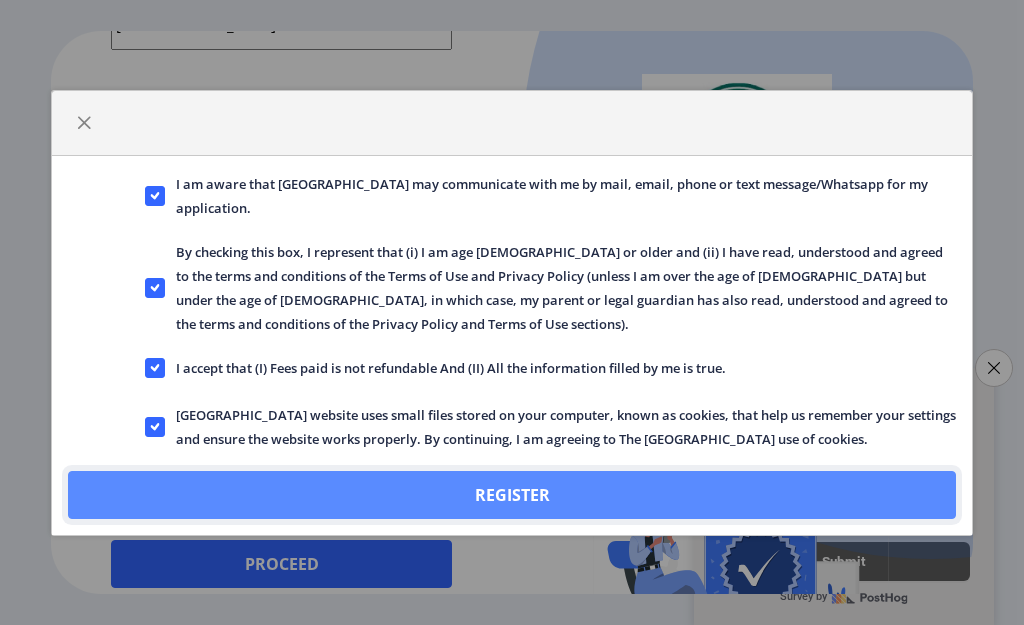 click on "Register" 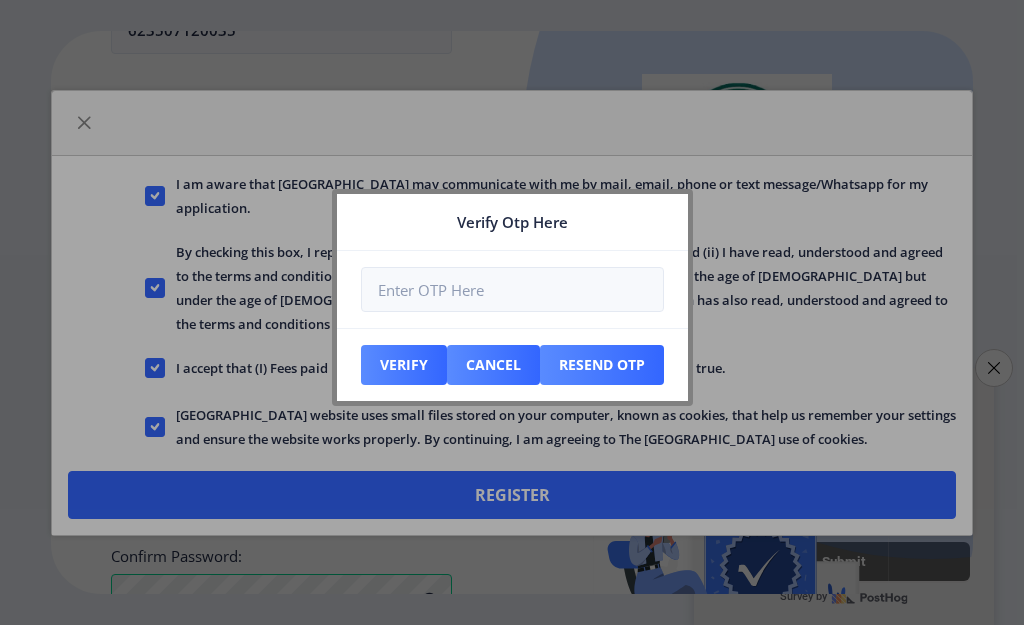scroll, scrollTop: 967, scrollLeft: 0, axis: vertical 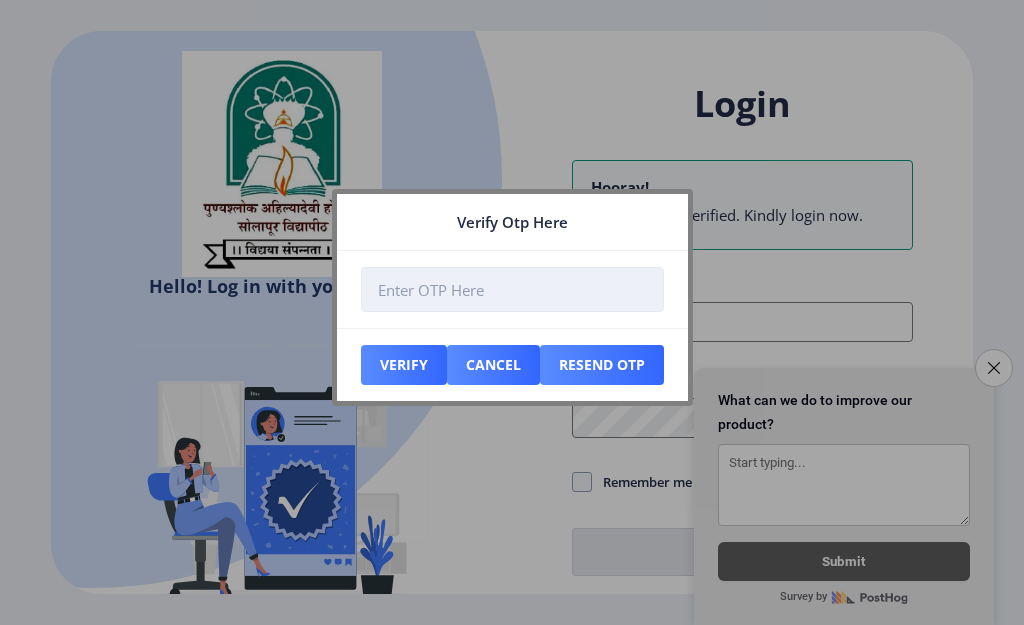 click at bounding box center (512, 289) 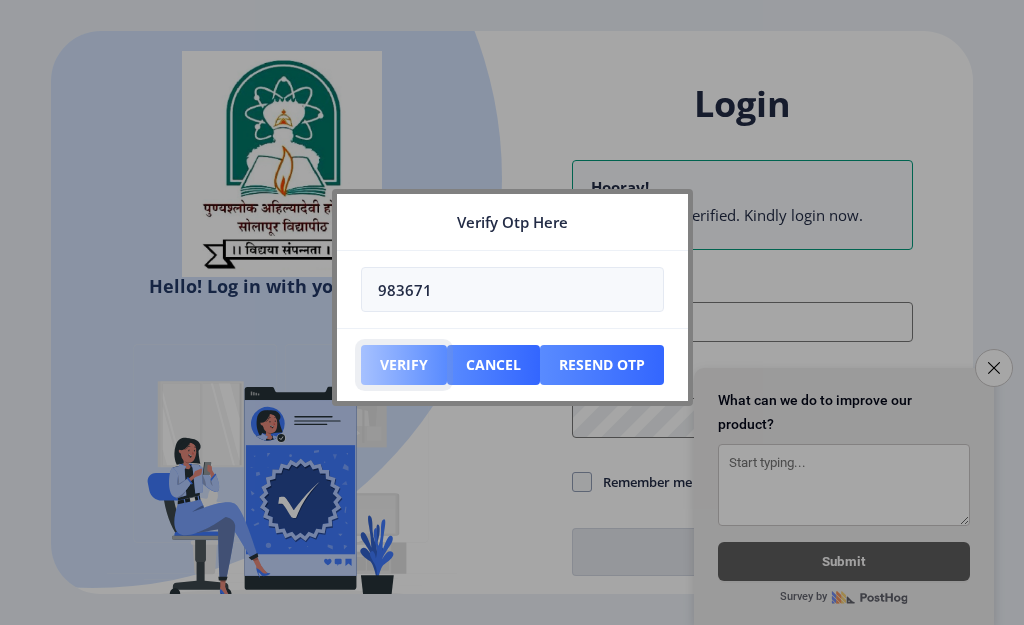 click on "Verify" at bounding box center [404, 365] 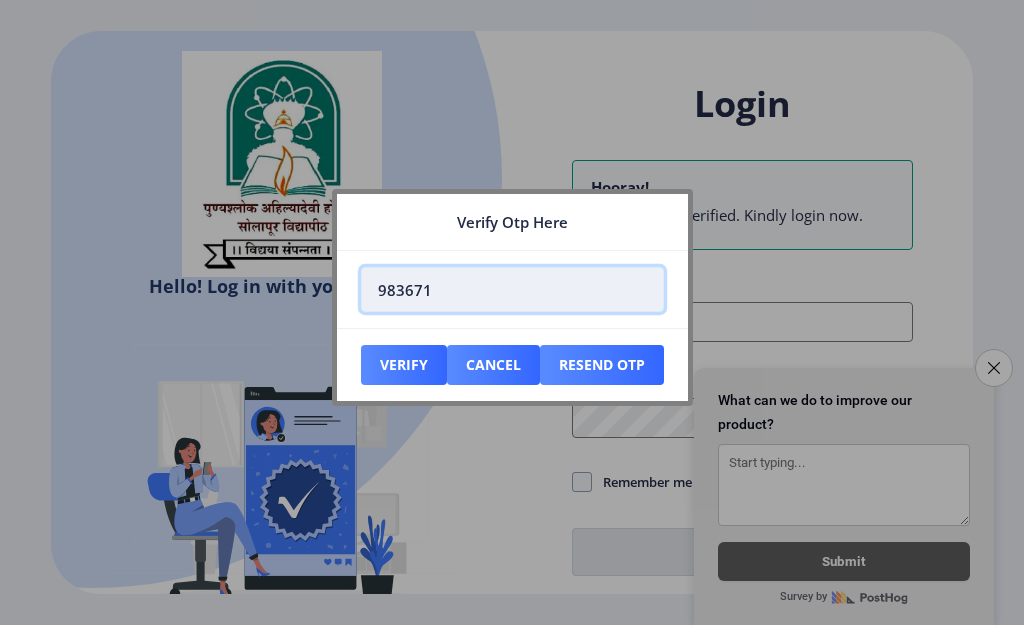 click on "983671" at bounding box center [512, 289] 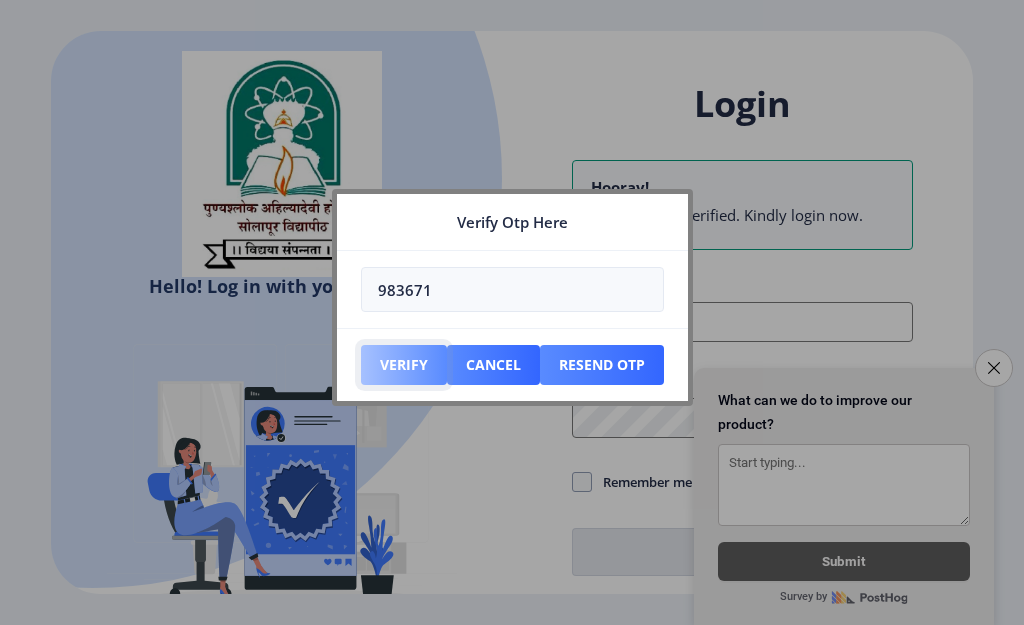 click on "Verify" at bounding box center [404, 365] 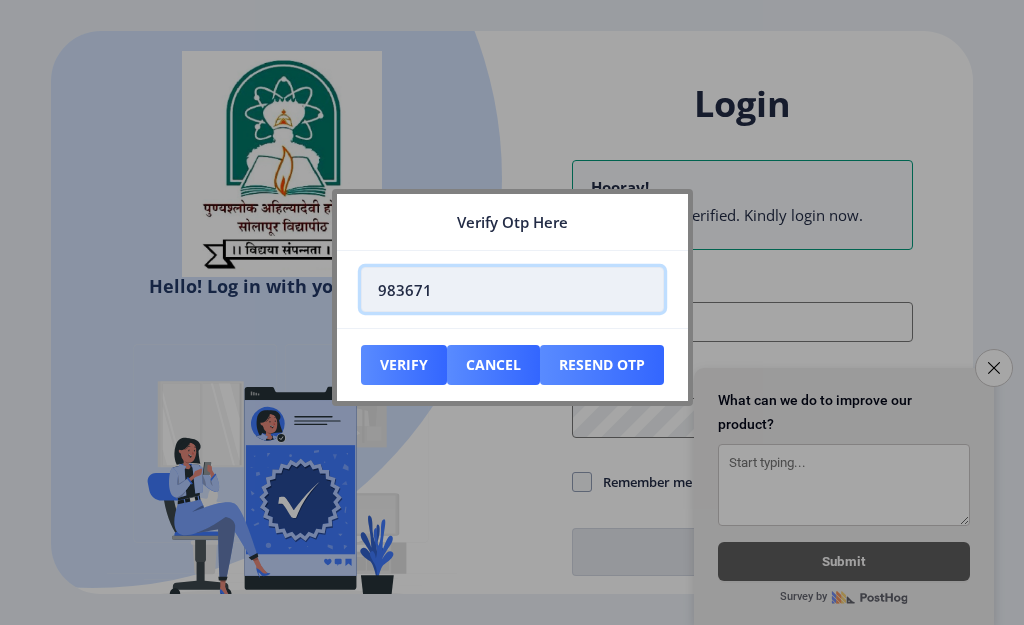 click on "983671" at bounding box center (512, 289) 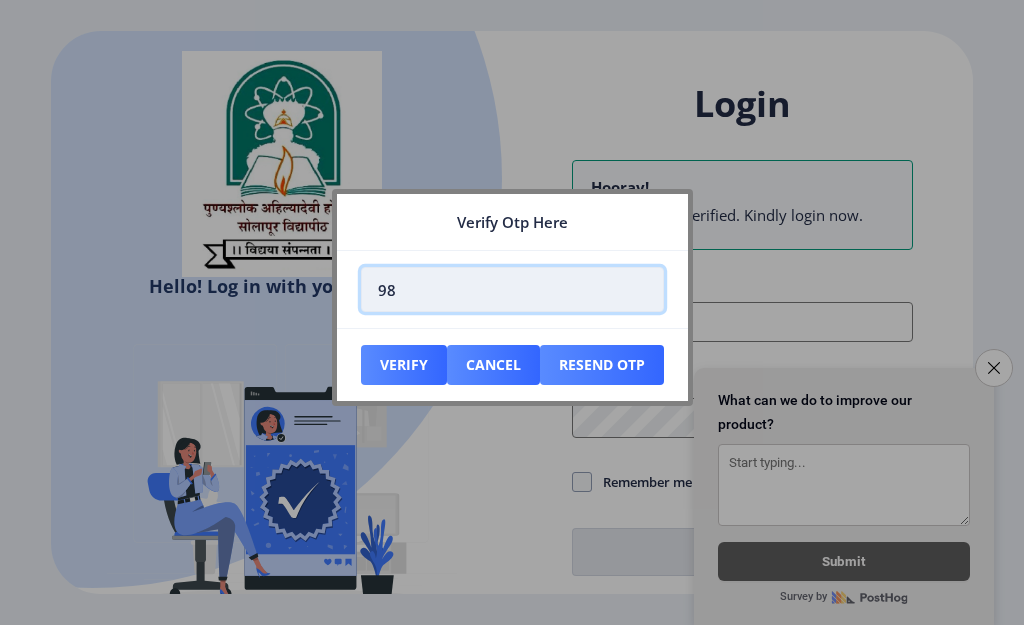 type on "9" 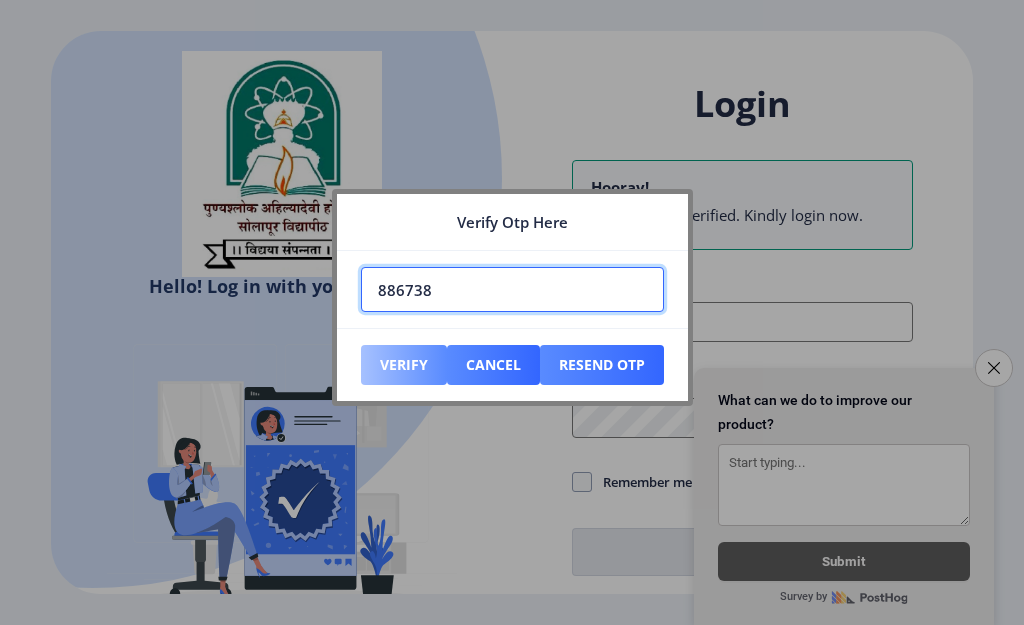 type on "886738" 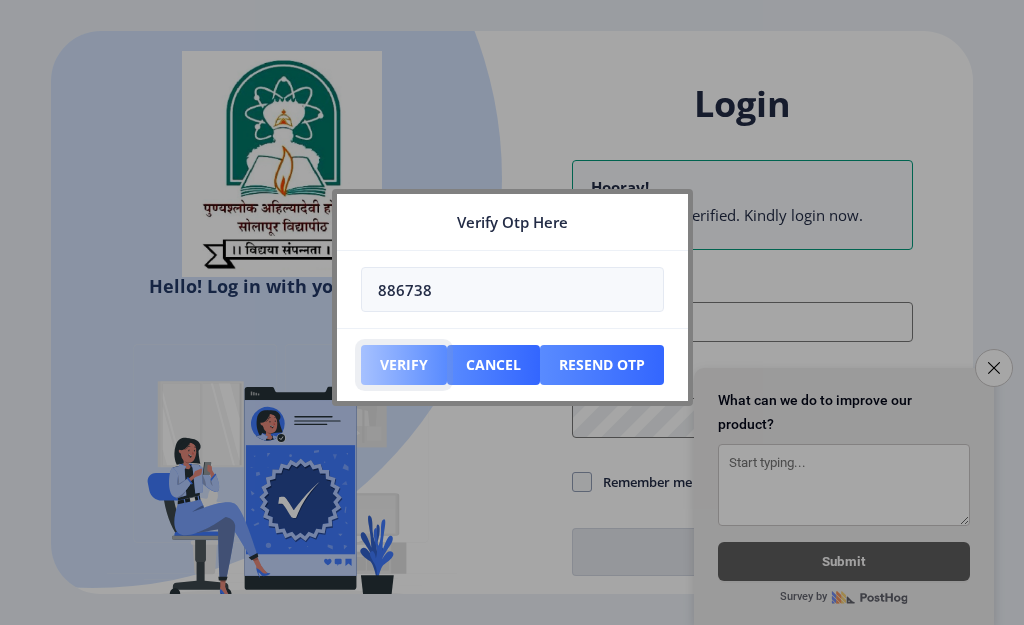 click on "Verify" at bounding box center (404, 365) 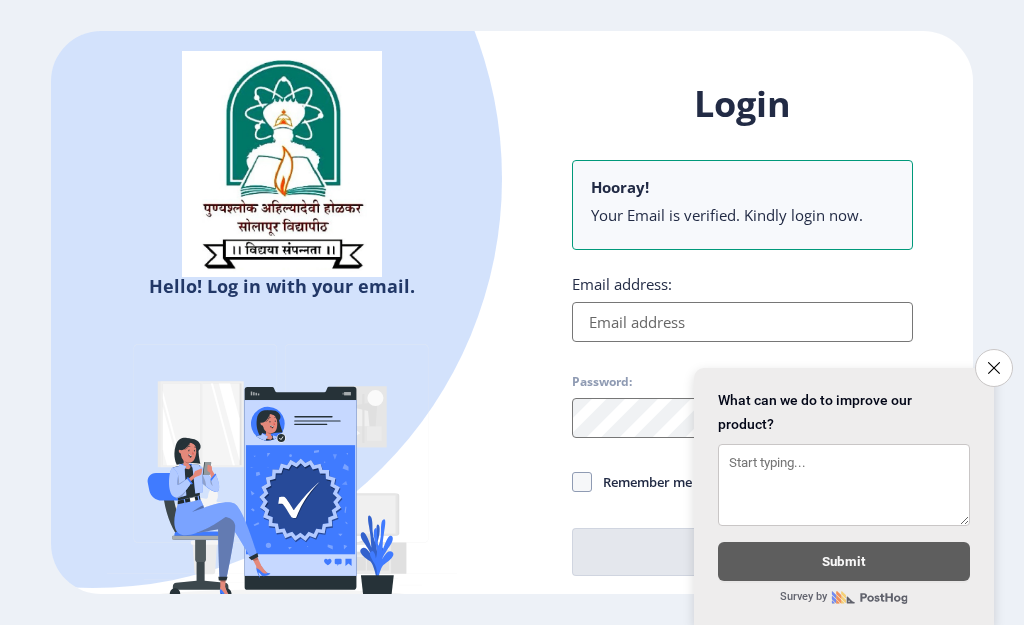 click on "Email address:" at bounding box center [742, 322] 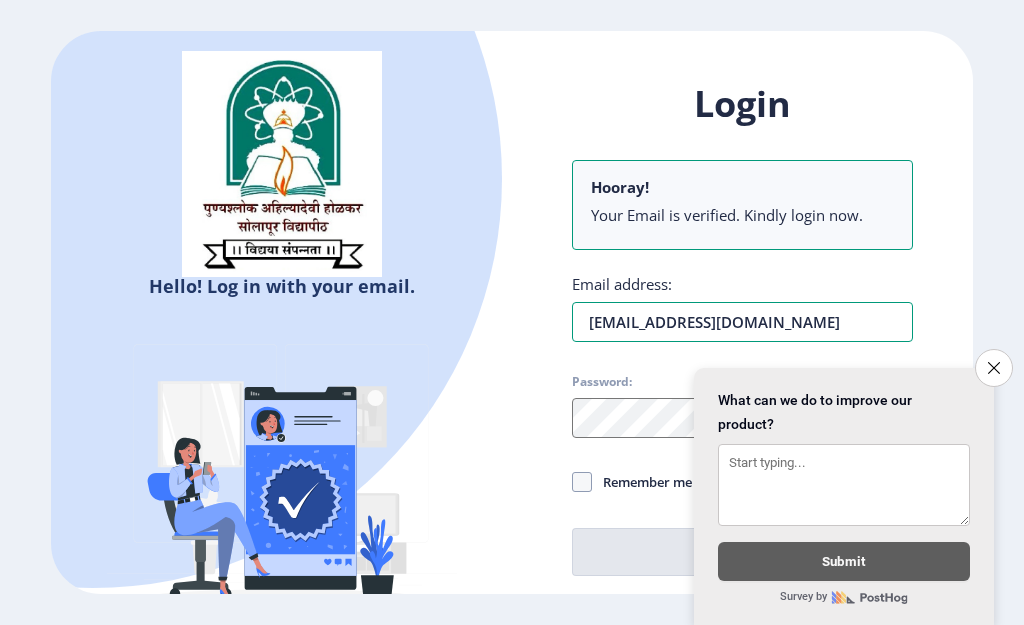 type on "[EMAIL_ADDRESS][DOMAIN_NAME]" 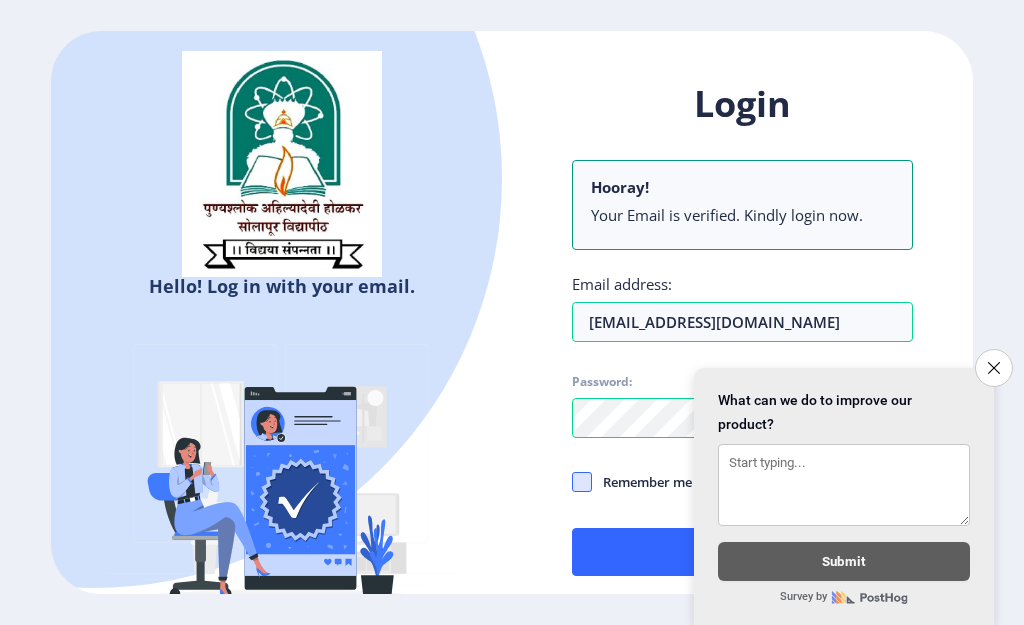 click 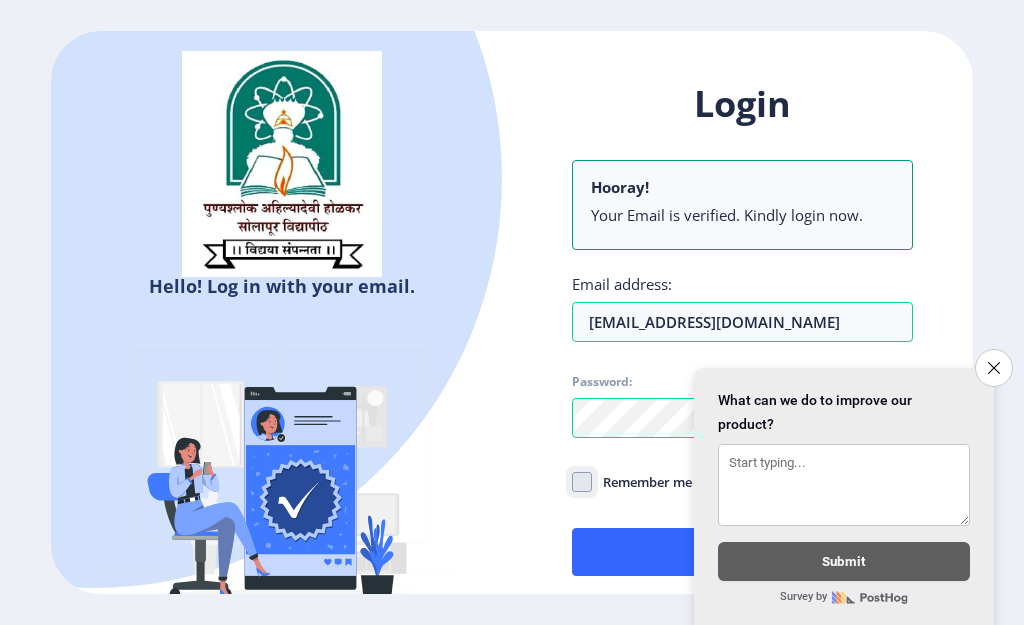 click on "Remember me" 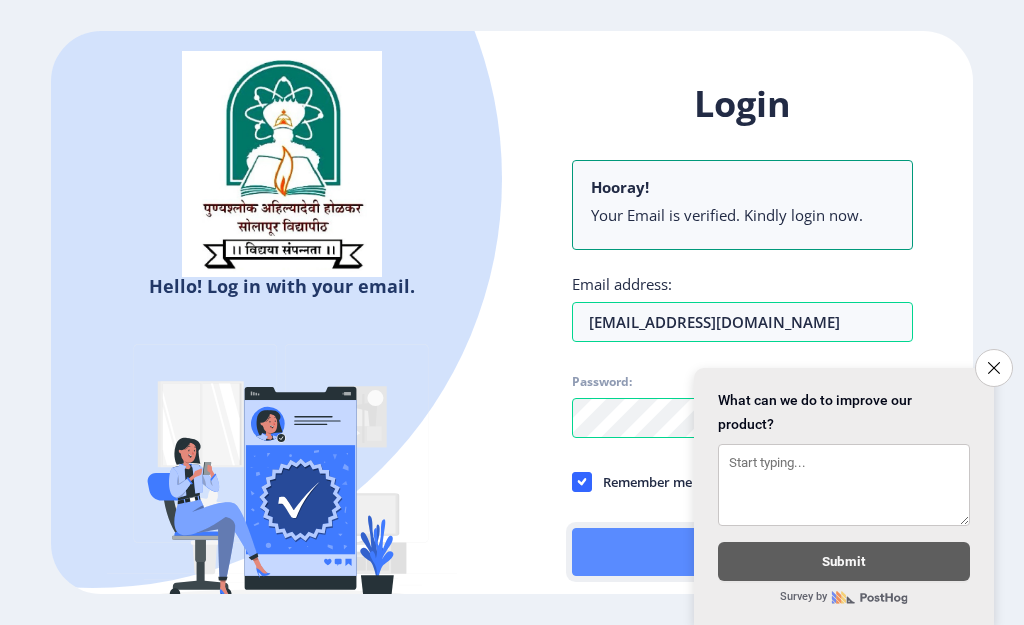 click on "Log In" 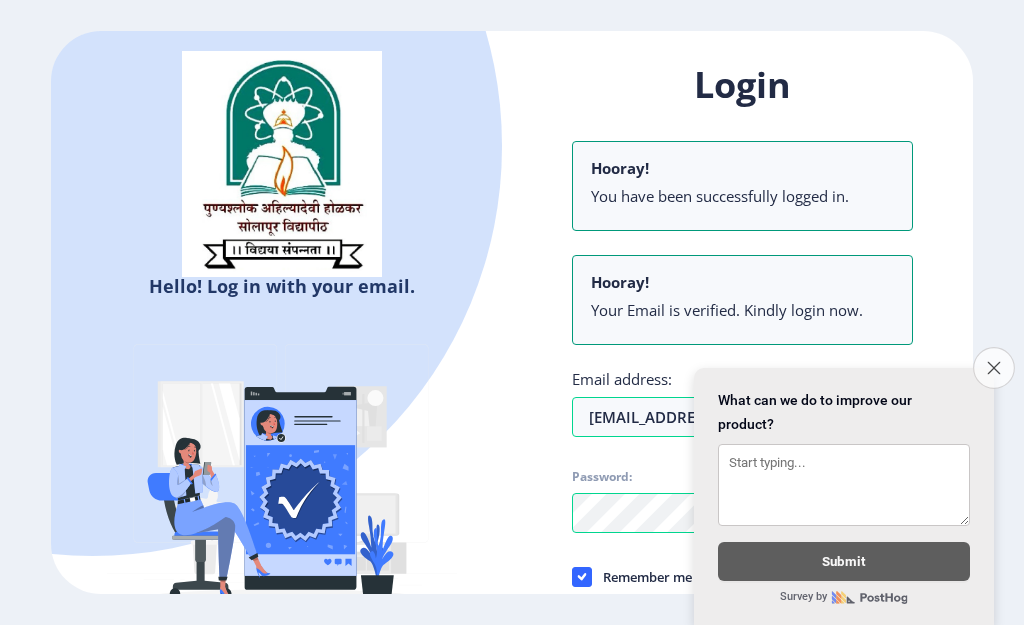 click on "Close survey" 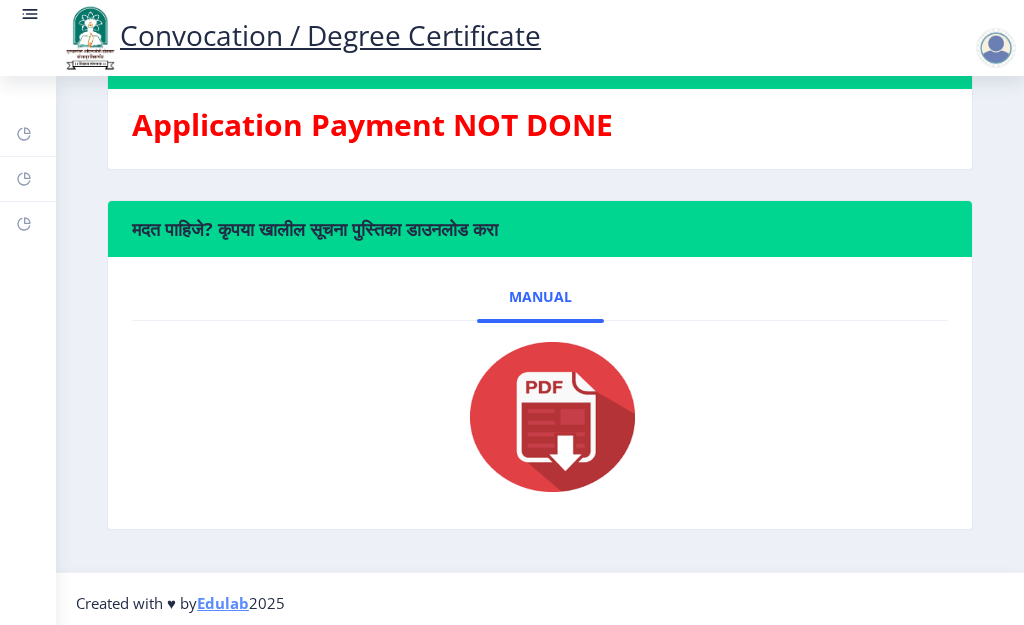 scroll, scrollTop: 701, scrollLeft: 0, axis: vertical 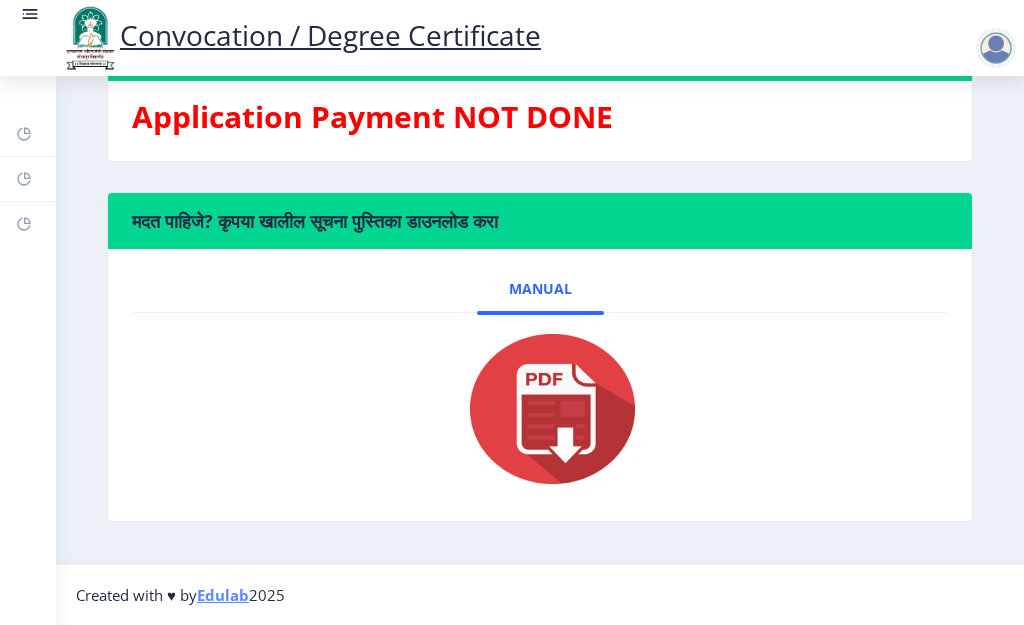 click 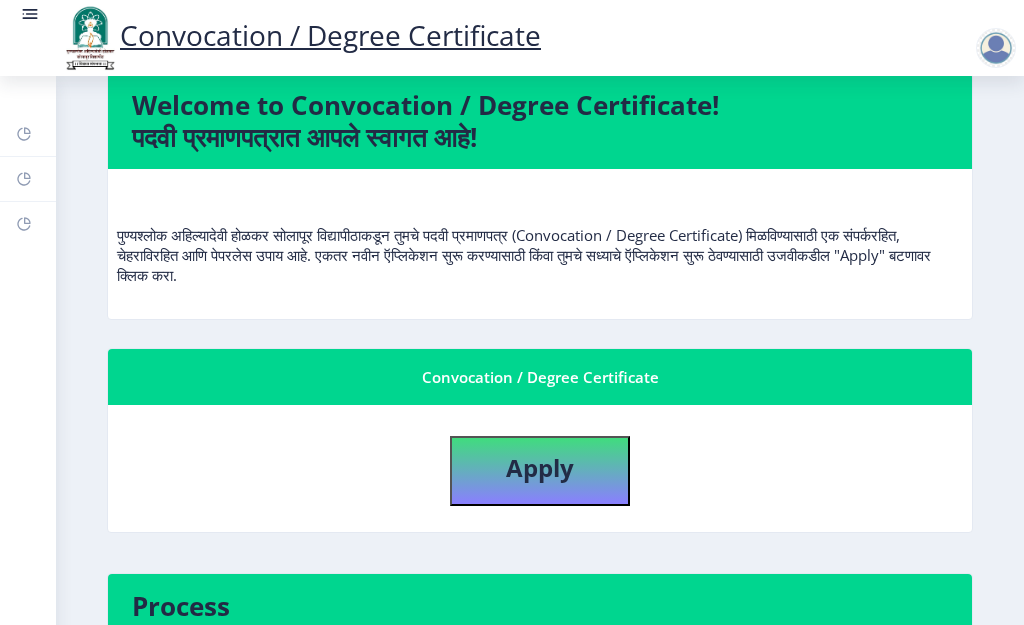 scroll, scrollTop: 300, scrollLeft: 0, axis: vertical 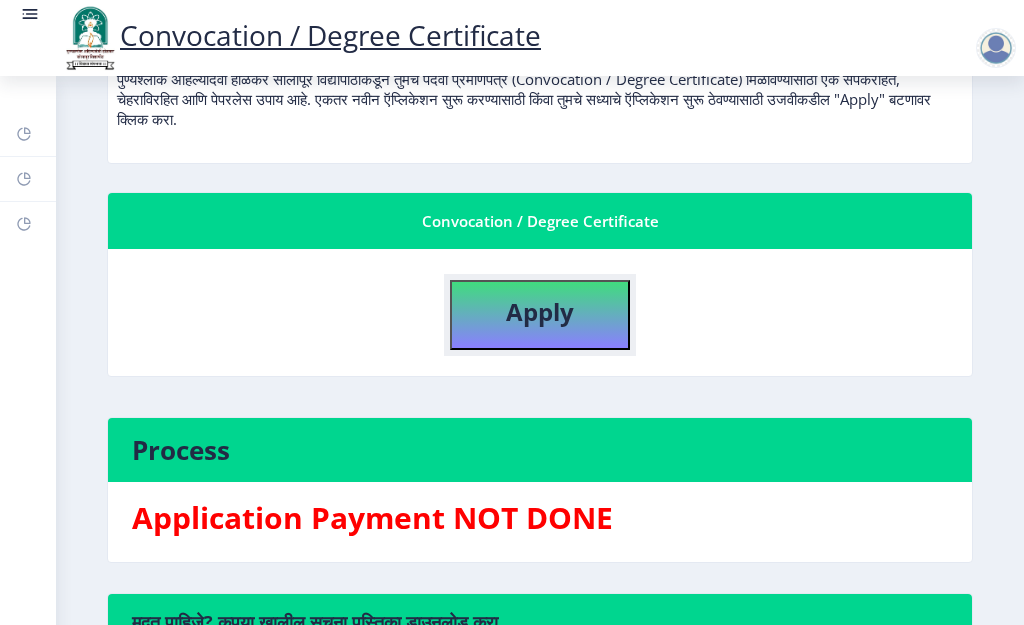 click on "Apply" 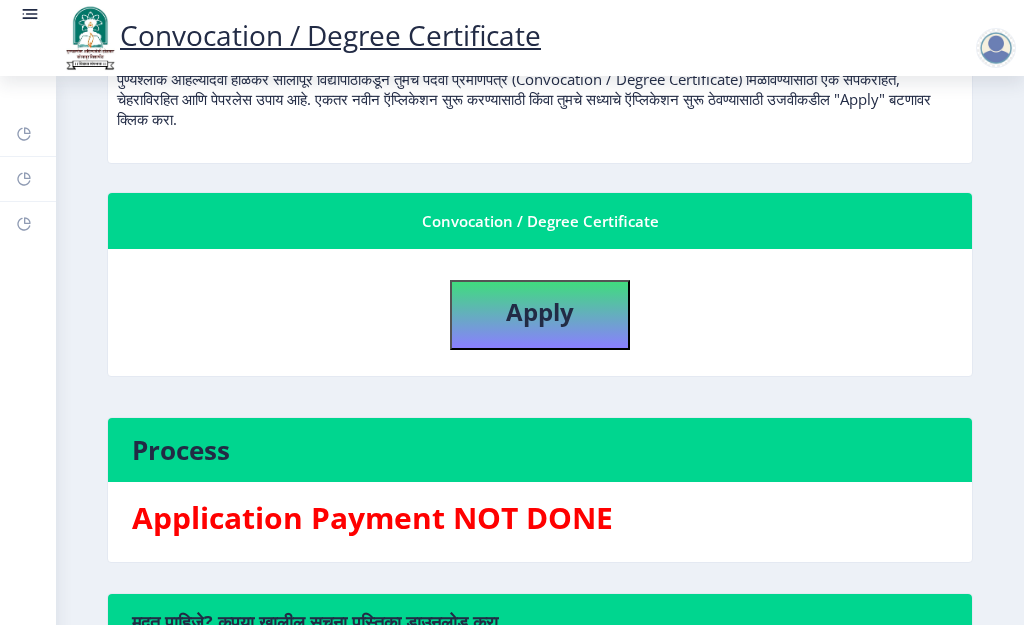 select 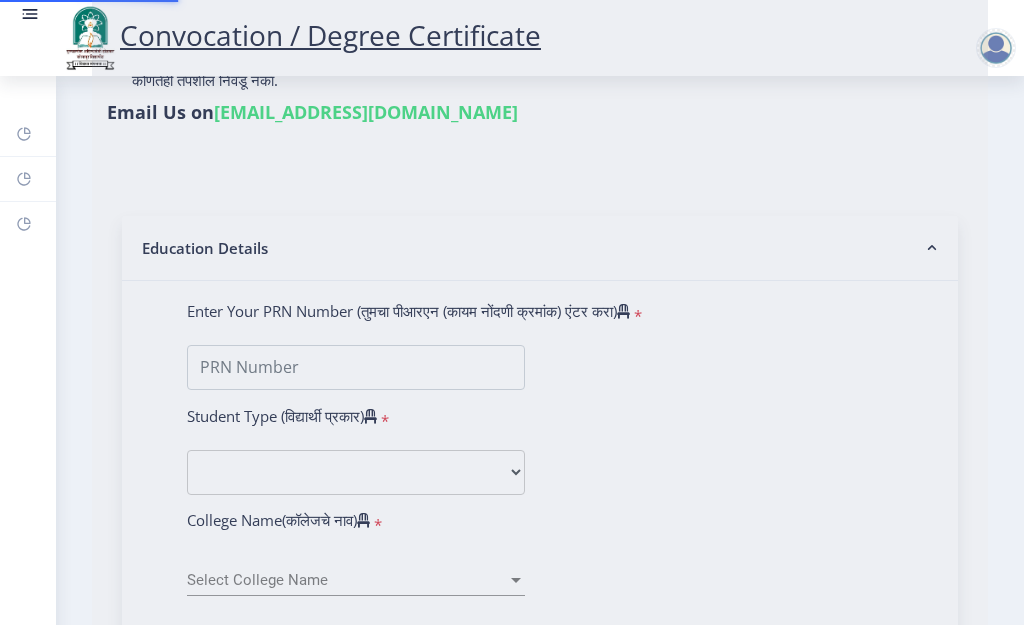 type on "[PERSON_NAME] [PERSON_NAME]" 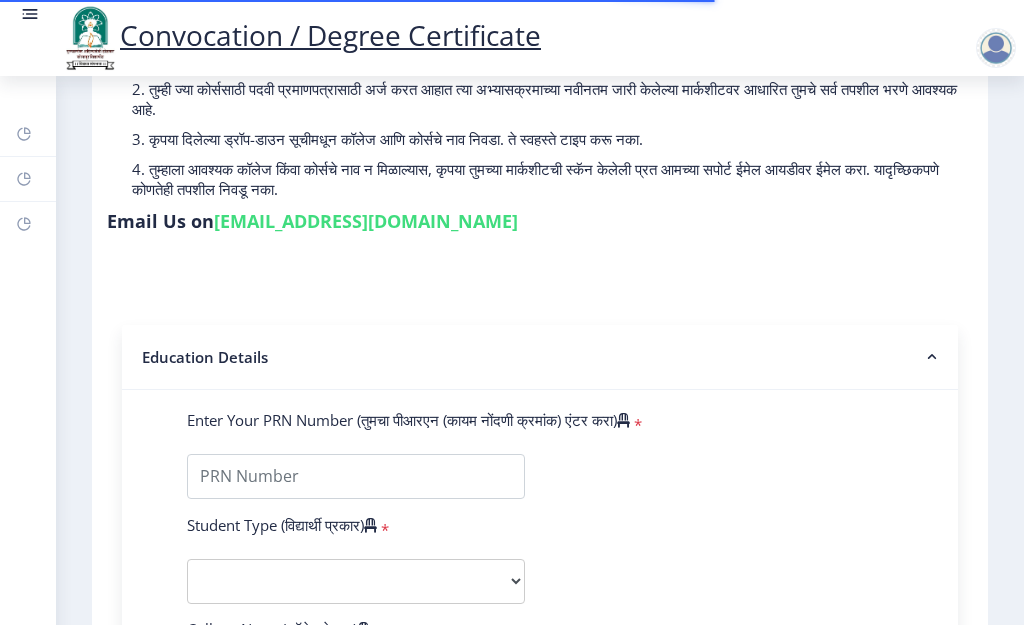 scroll, scrollTop: 400, scrollLeft: 0, axis: vertical 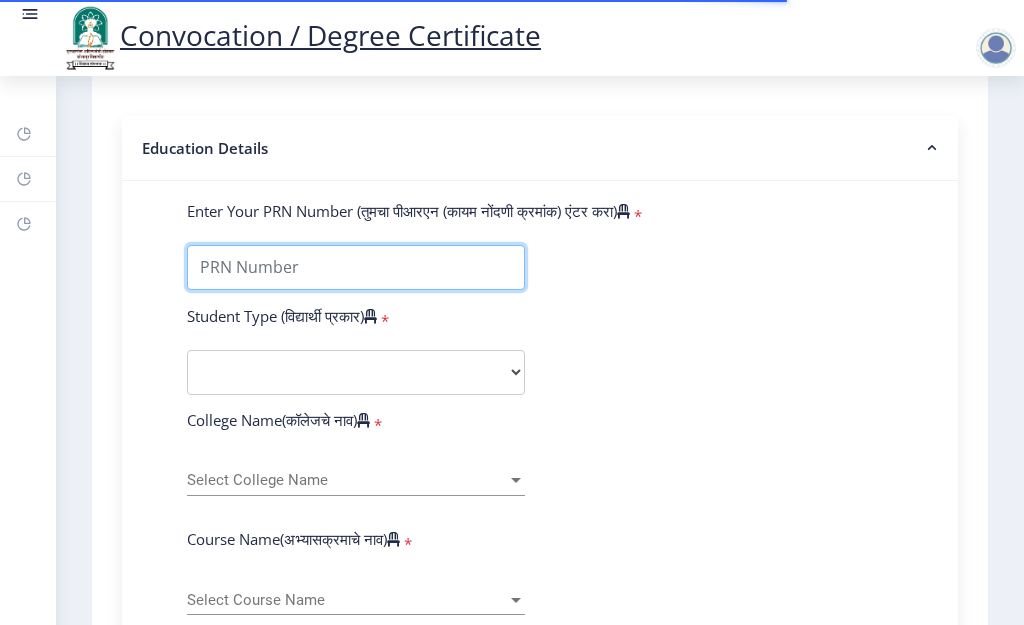 click on "Enter Your PRN Number (तुमचा पीआरएन (कायम नोंदणी क्रमांक) एंटर करा)" at bounding box center [356, 267] 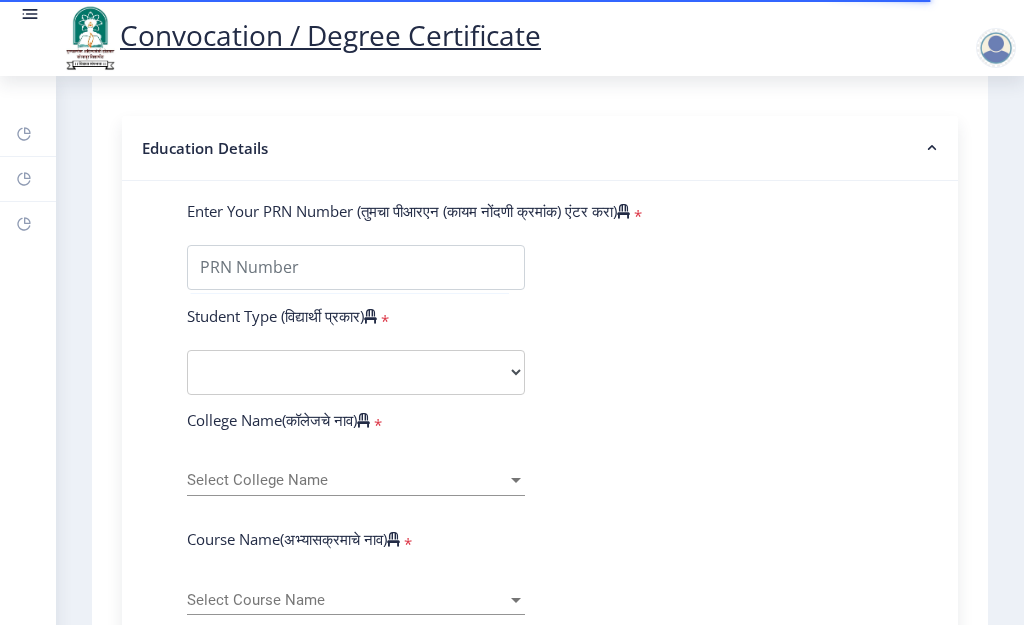 click 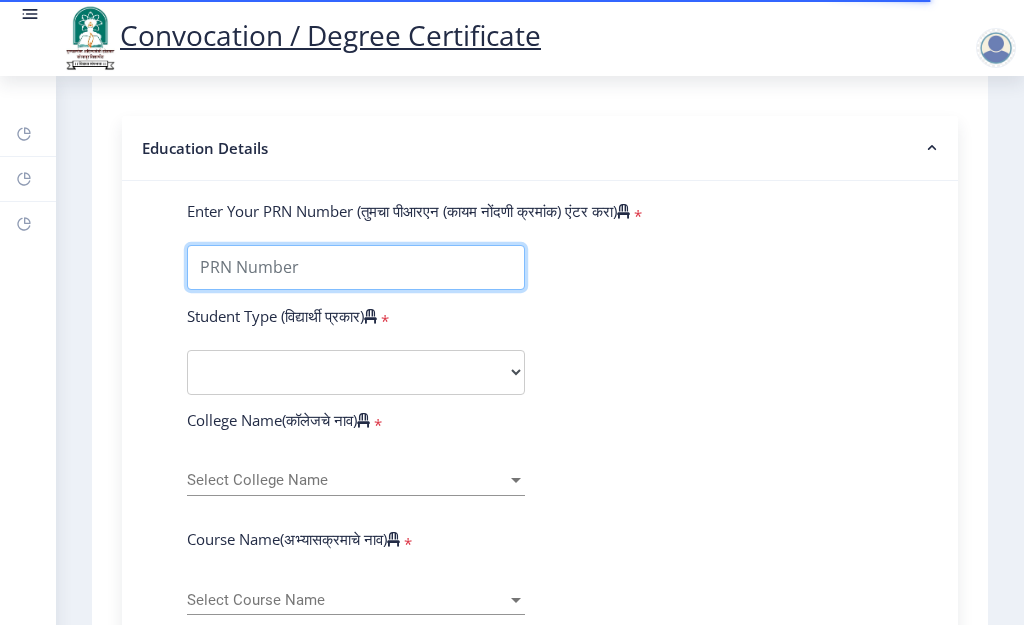 click on "Enter Your PRN Number (तुमचा पीआरएन (कायम नोंदणी क्रमांक) एंटर करा)" at bounding box center [356, 267] 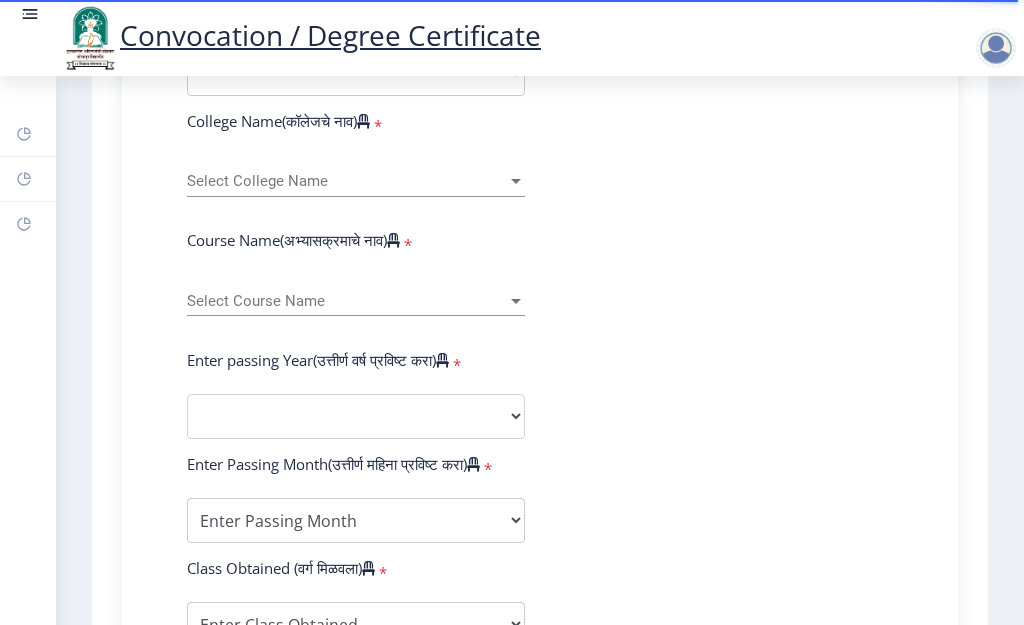 scroll, scrollTop: 700, scrollLeft: 0, axis: vertical 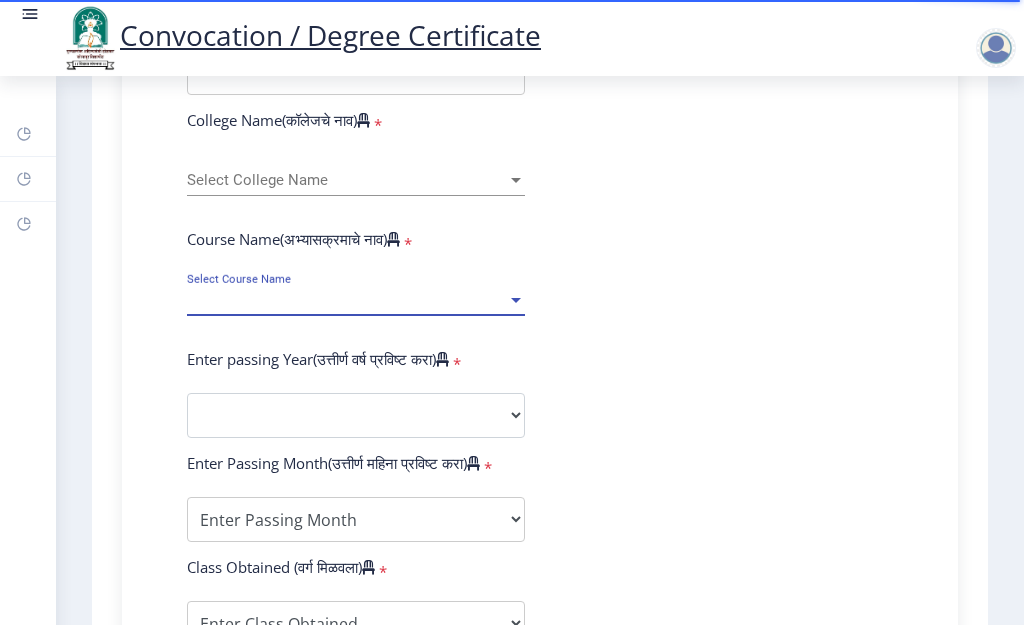 click on "Select Course Name" at bounding box center (347, 300) 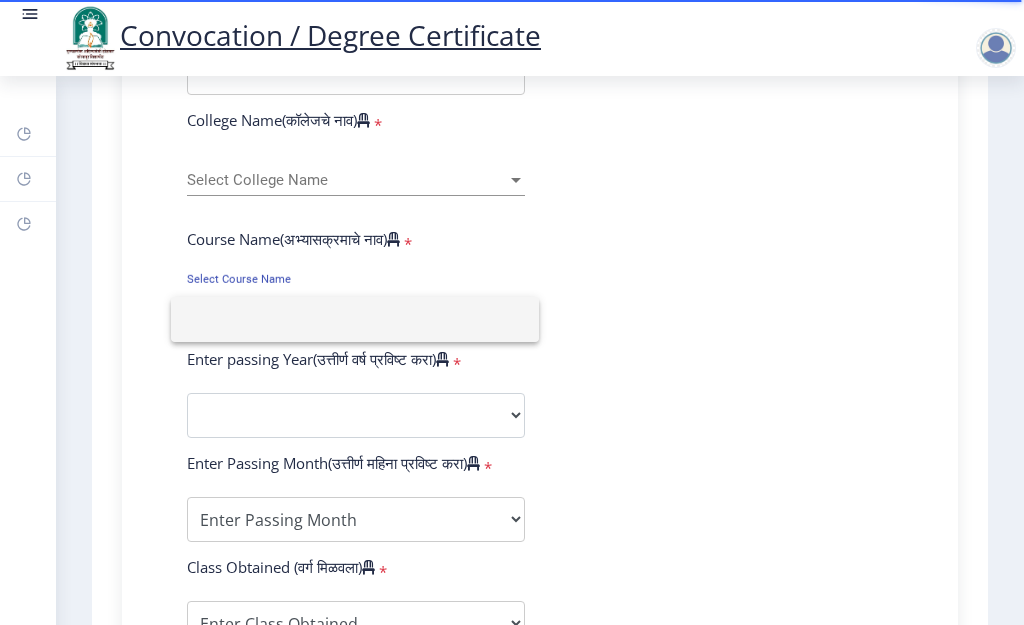 click 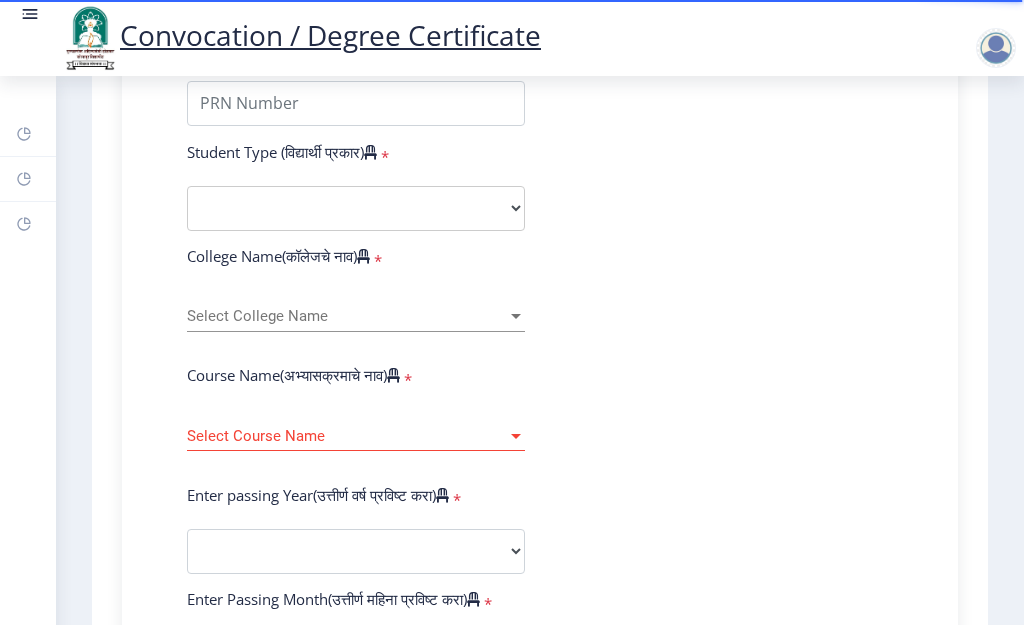 scroll, scrollTop: 600, scrollLeft: 0, axis: vertical 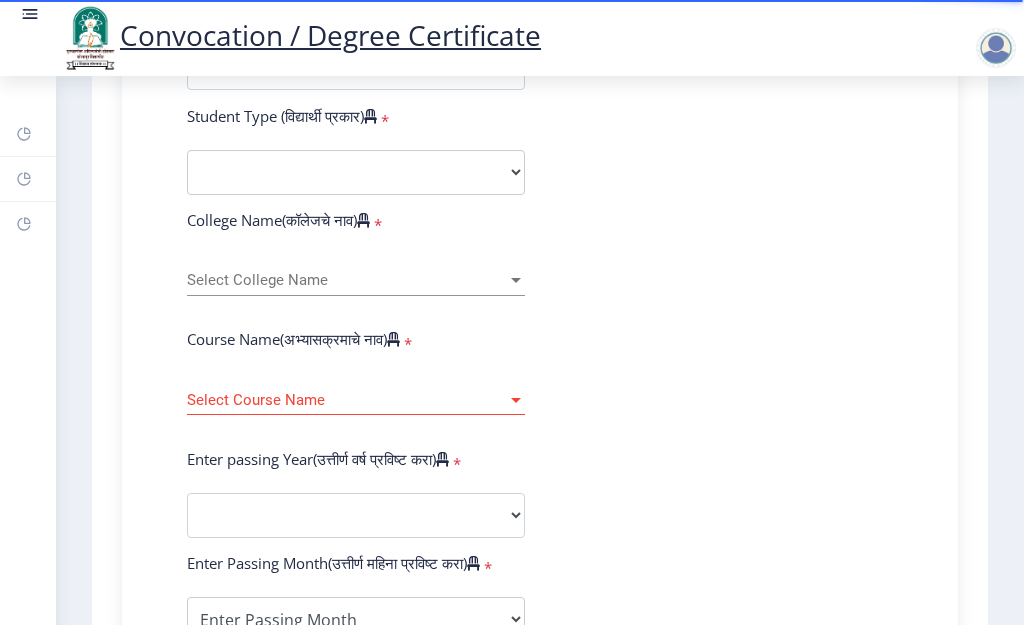click on "Select College Name" at bounding box center [347, 280] 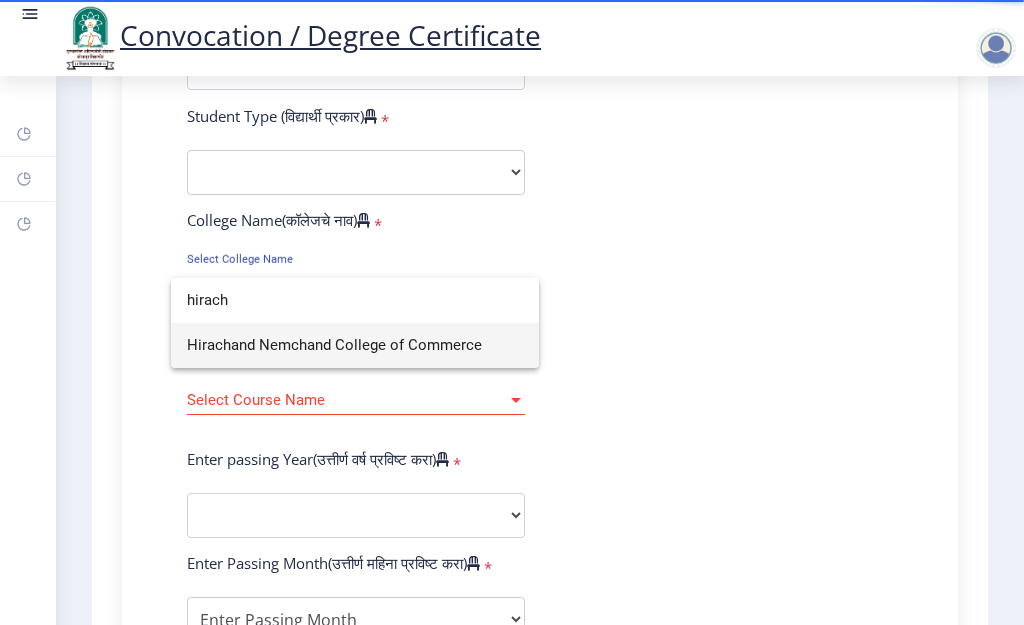 type on "hirach" 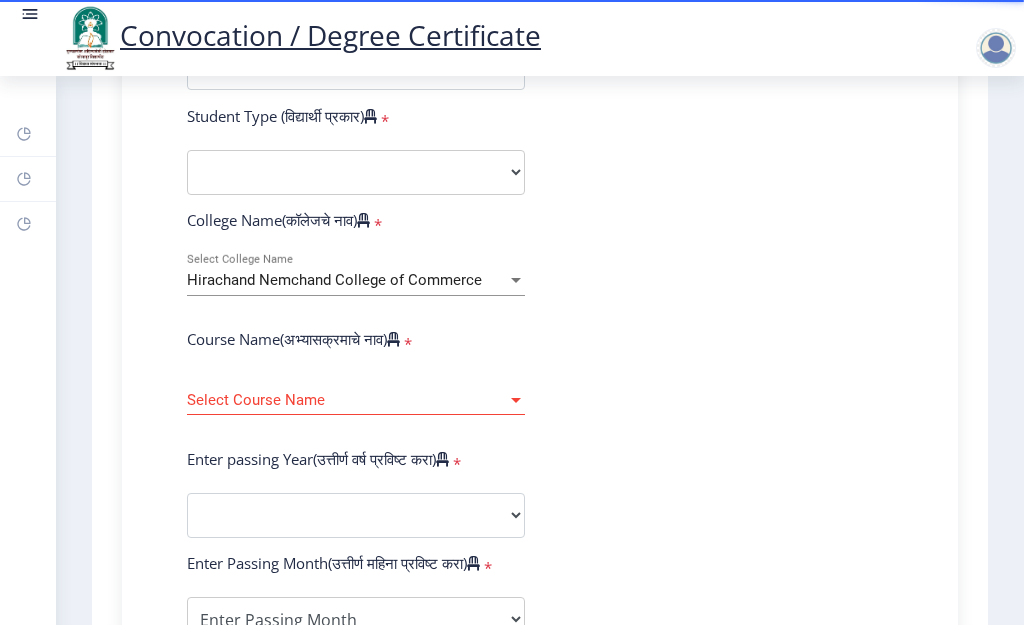 click on "Select Course Name" at bounding box center (347, 400) 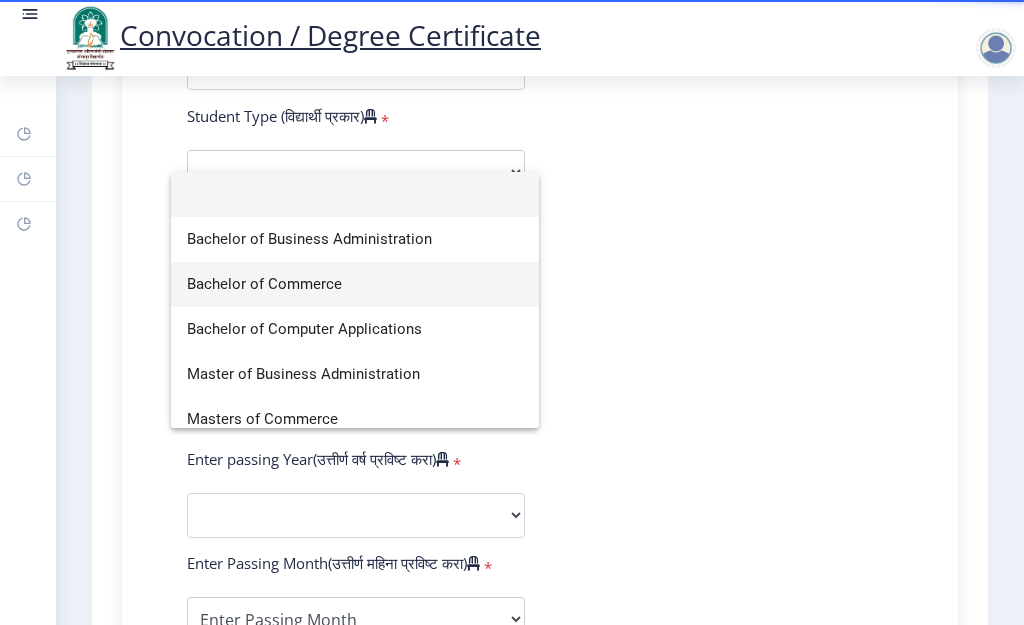 click on "Bachelor of Commerce" at bounding box center [355, 284] 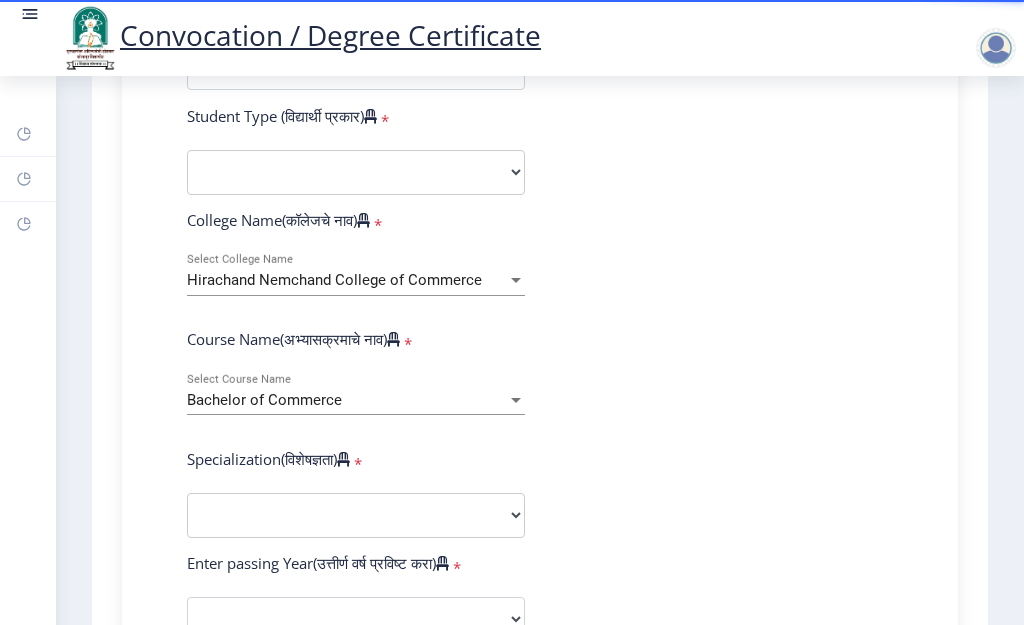 click on "Enter Your PRN Number (तुमचा पीआरएन (कायम नोंदणी क्रमांक) एंटर करा)   * Student Type (विद्यार्थी प्रकार)    * Select Student Type Regular External College Name(कॉलेजचे नाव)   * [PERSON_NAME] College of Commerce Select College Name Course Name(अभ्यासक्रमाचे नाव)   * Bachelor of Commerce Select Course Name  Specialization(विशेषज्ञता)   * Specialization Banking Advanced Accountancy Advanced Banking Advanced Cost Accounting Advanced Costing Industrial Management Insurance Advanced Insurance Advanced Statistics Other Enter passing Year(उत्तीर्ण वर्ष प्रविष्ट करा)   *  2025   2024   2023   2022   2021   2020   2019   2018   2017   2016   2015   2014   2013   2012   2011   2010   2009   2008   2007   2006   2005   2004   2003   2002   2001   2000   1999   1998   1997   1996   1995" 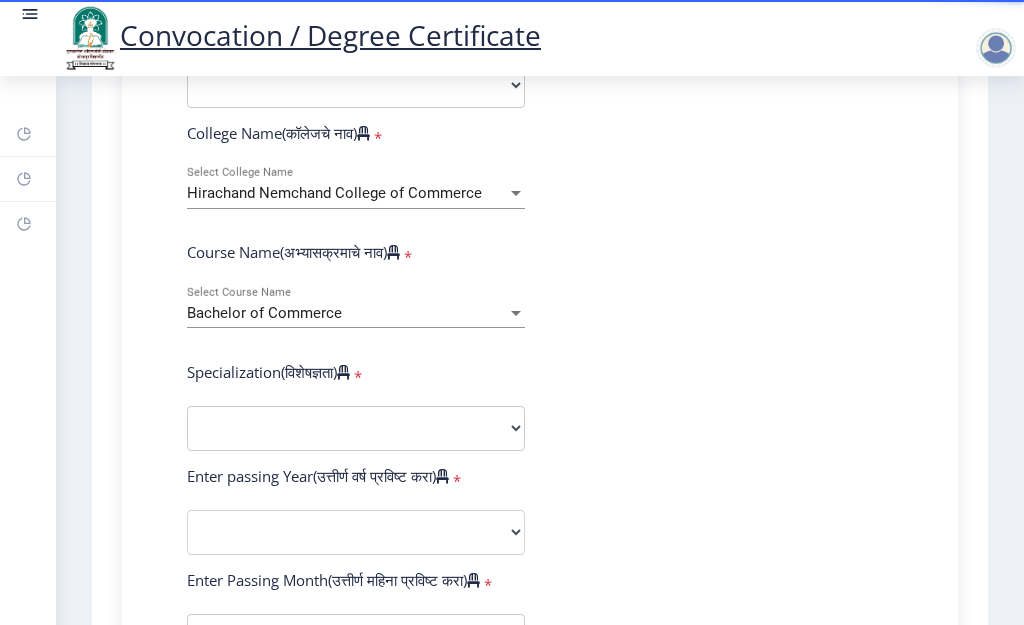 scroll, scrollTop: 700, scrollLeft: 0, axis: vertical 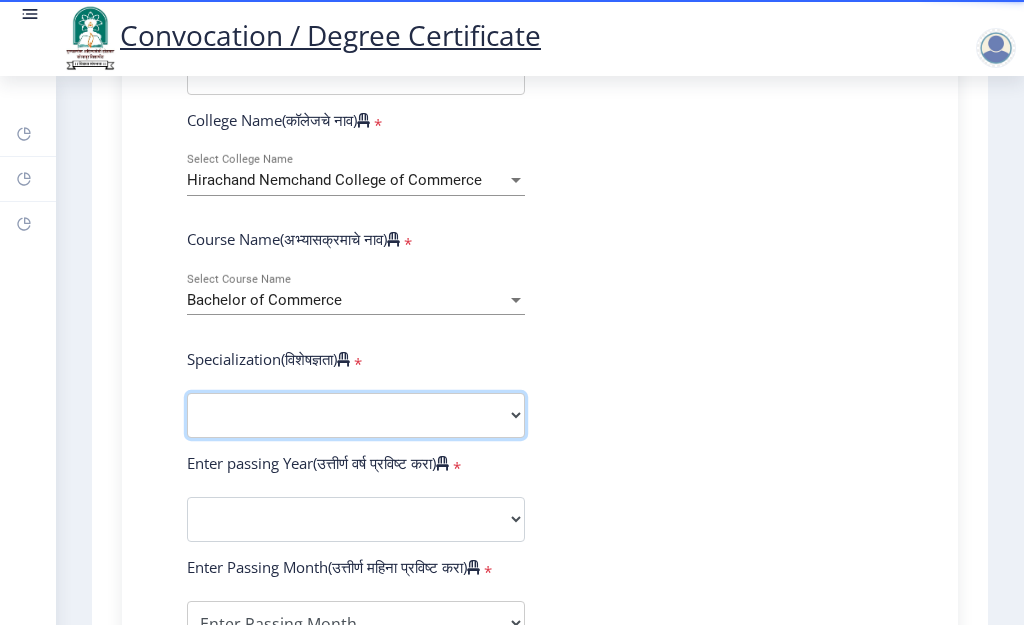click on "Specialization Banking Advanced Accountancy Advanced Banking Advanced Cost Accounting Advanced Costing Industrial Management Insurance Advanced Insurance Advanced Statistics Other" at bounding box center (356, 415) 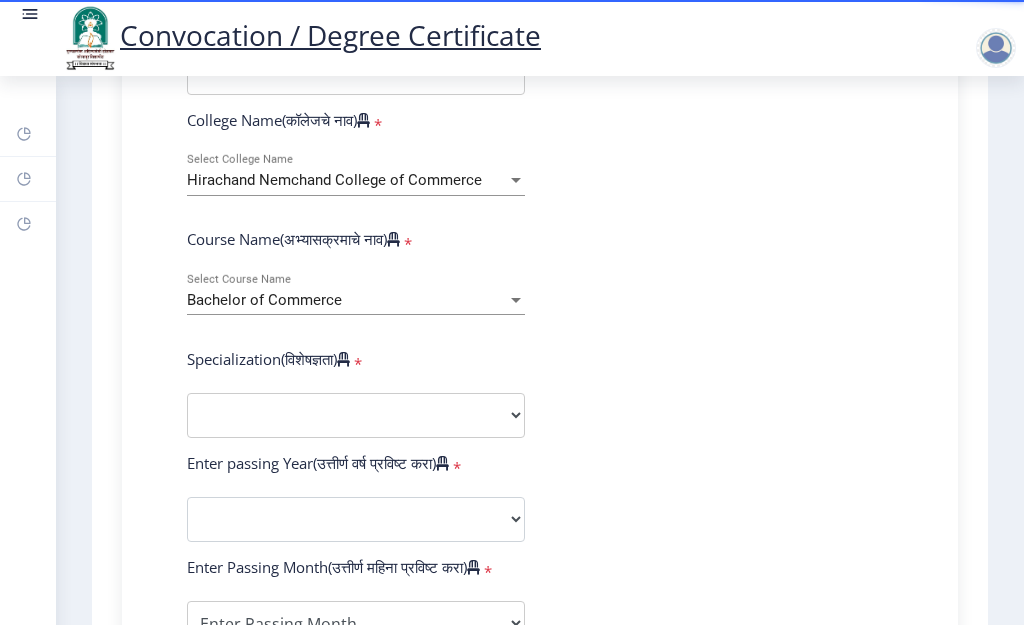 select 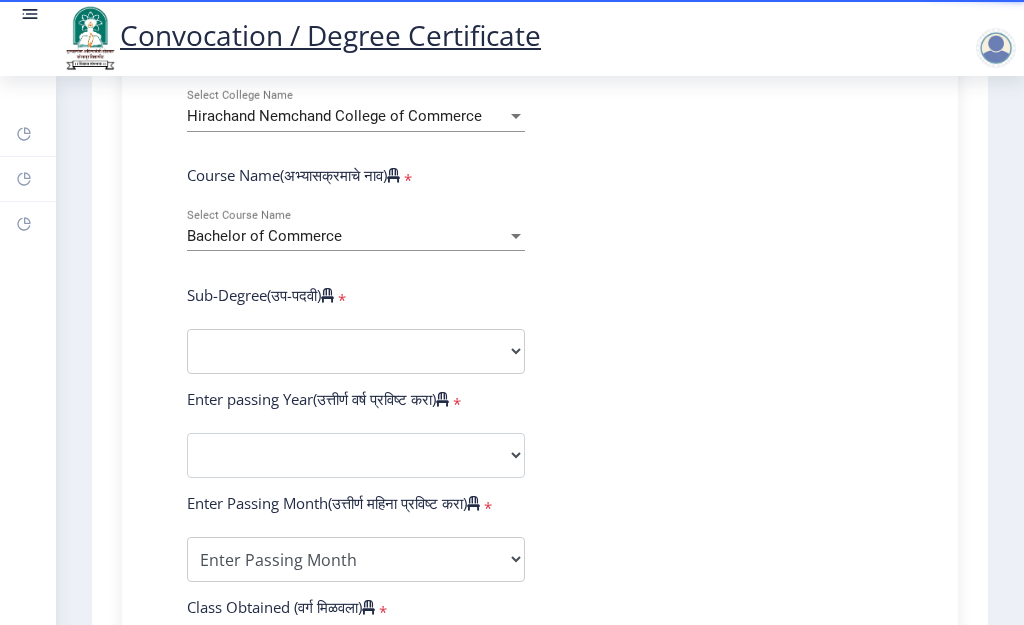 scroll, scrollTop: 800, scrollLeft: 0, axis: vertical 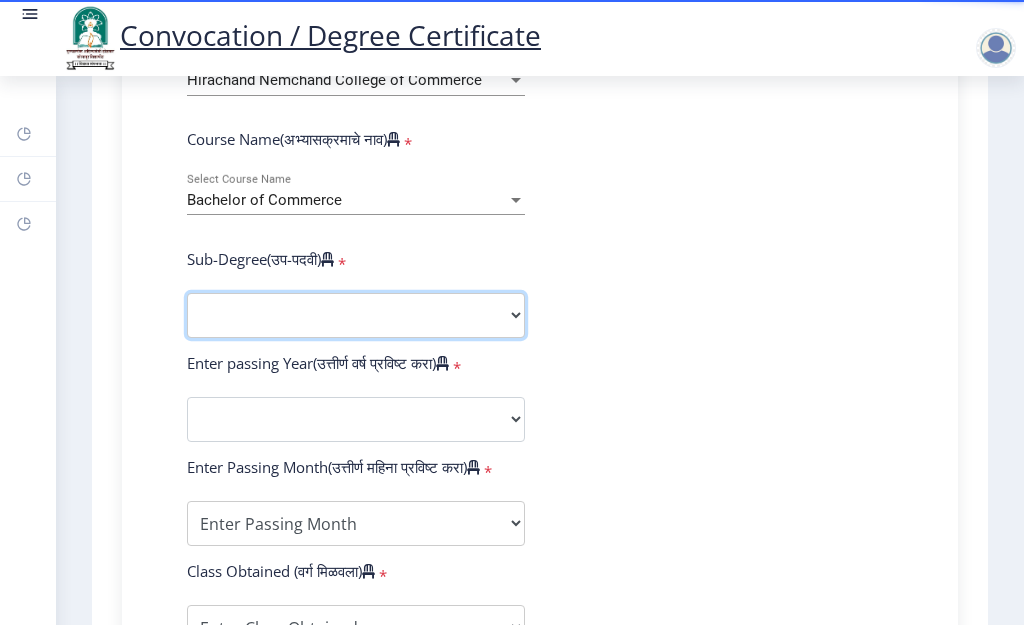 click on "Sub-Degree Other" at bounding box center (356, 315) 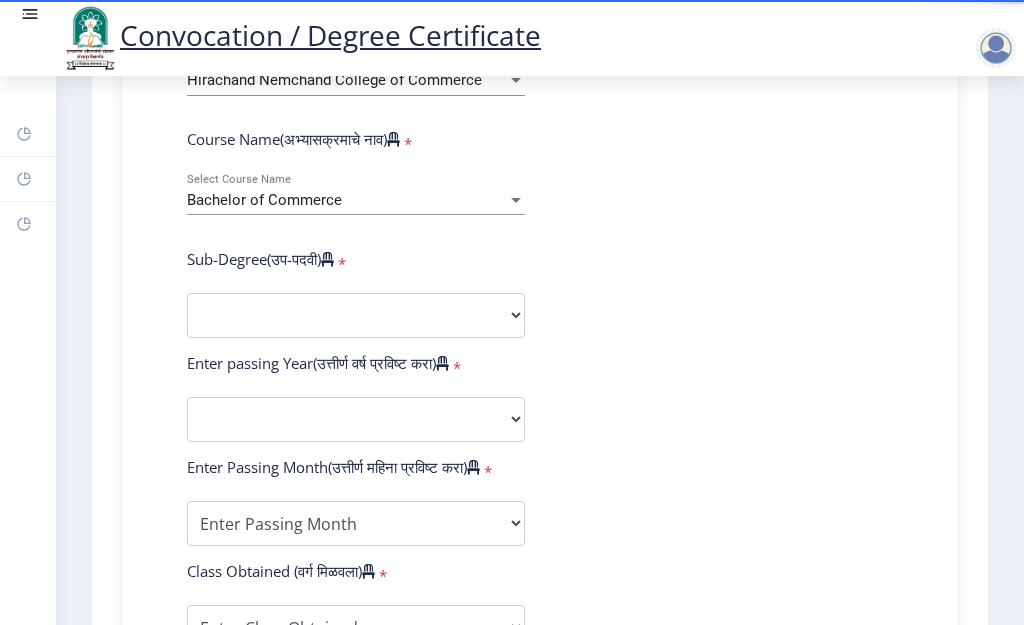 click on "Enter Your PRN Number (तुमचा पीआरएन (कायम नोंदणी क्रमांक) एंटर करा)   * Student Type (विद्यार्थी प्रकार)    * Select Student Type Regular External College Name(कॉलेजचे नाव)   * [PERSON_NAME] College of Commerce Select College Name Course Name(अभ्यासक्रमाचे नाव)   * Bachelor of Commerce Select Course Name  Sub-Degree(उप-पदवी)   * Sub-Degree Other Enter passing Year(उत्तीर्ण वर्ष प्रविष्ट करा)   *  2025   2024   2023   2022   2021   2020   2019   2018   2017   2016   2015   2014   2013   2012   2011   2010   2009   2008   2007   2006   2005   2004   2003   2002   2001   2000   1999   1998   1997   1996   1995   1994   1993   1992   1991   1990   1989   1988   1987   1986   1985   1984   1983   1982   1981   1980   1979   1978   1977   1976  * Enter Passing Month (01) January (03) March" 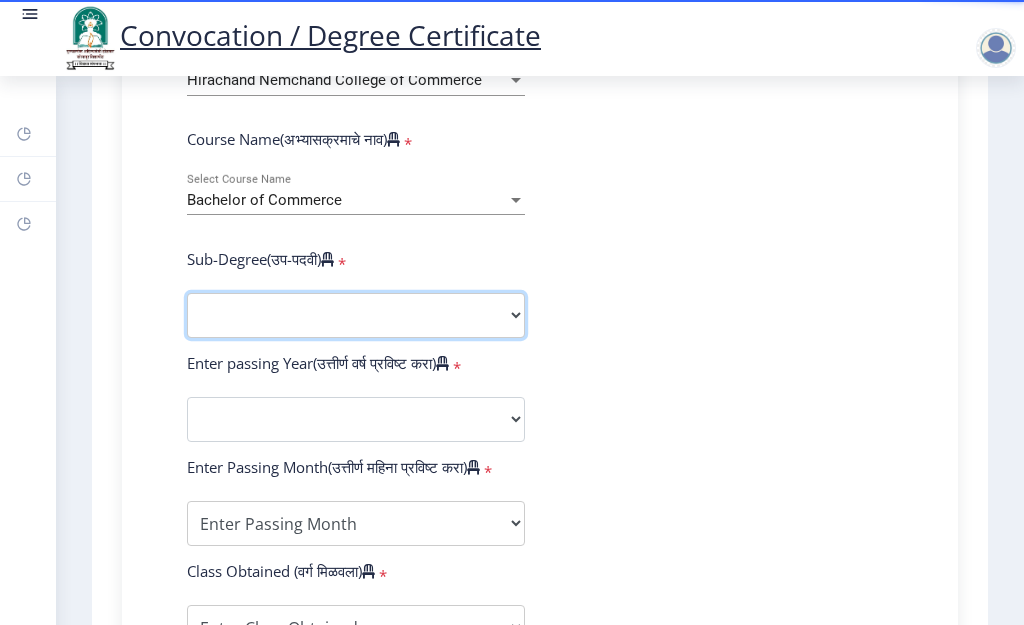click on "Sub-Degree Other" at bounding box center (356, 315) 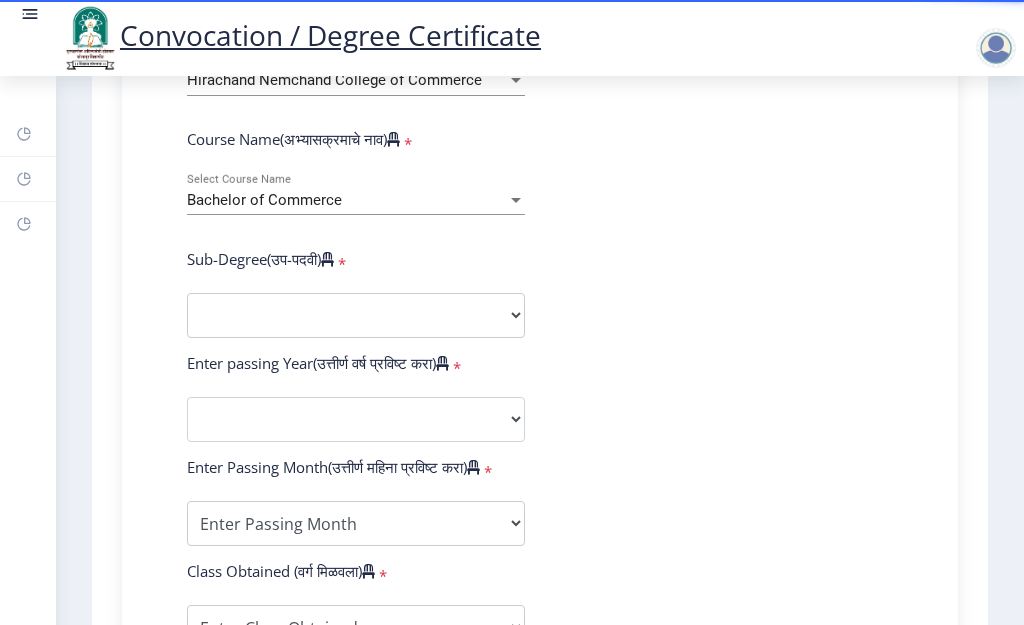click on "Enter Your PRN Number (तुमचा पीआरएन (कायम नोंदणी क्रमांक) एंटर करा)   * Student Type (विद्यार्थी प्रकार)    * Select Student Type Regular External College Name(कॉलेजचे नाव)   * [PERSON_NAME] College of Commerce Select College Name Course Name(अभ्यासक्रमाचे नाव)   * Bachelor of Commerce Select Course Name  Sub-Degree(उप-पदवी)   * Sub-Degree Other Enter passing Year(उत्तीर्ण वर्ष प्रविष्ट करा)   *  2025   2024   2023   2022   2021   2020   2019   2018   2017   2016   2015   2014   2013   2012   2011   2010   2009   2008   2007   2006   2005   2004   2003   2002   2001   2000   1999   1998   1997   1996   1995   1994   1993   1992   1991   1990   1989   1988   1987   1986   1985   1984   1983   1982   1981   1980   1979   1978   1977   1976  * Enter Passing Month (01) January (03) March" 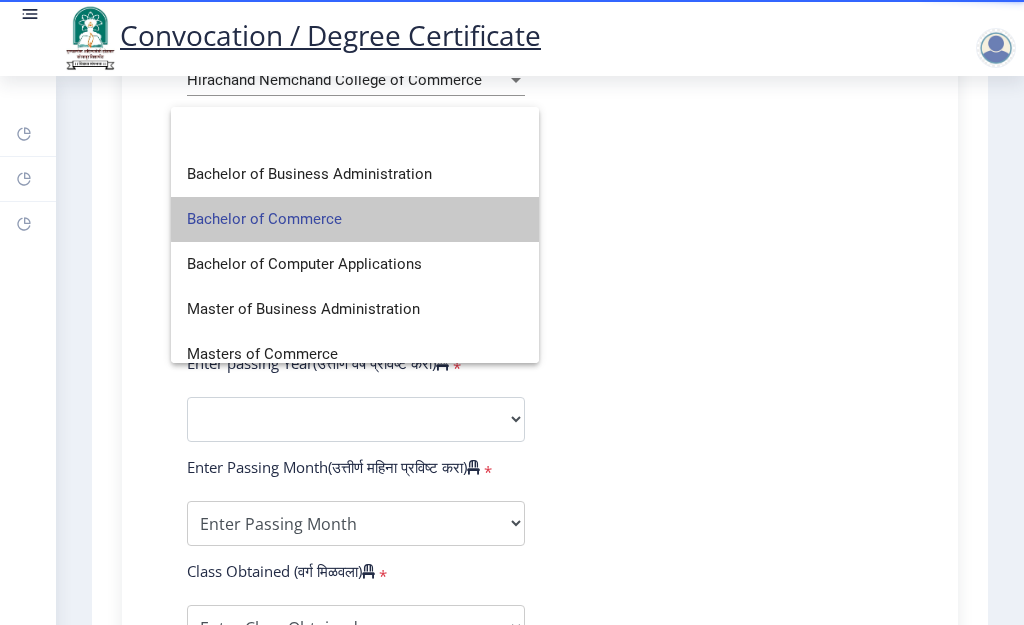 click on "Bachelor of Commerce" at bounding box center (355, 219) 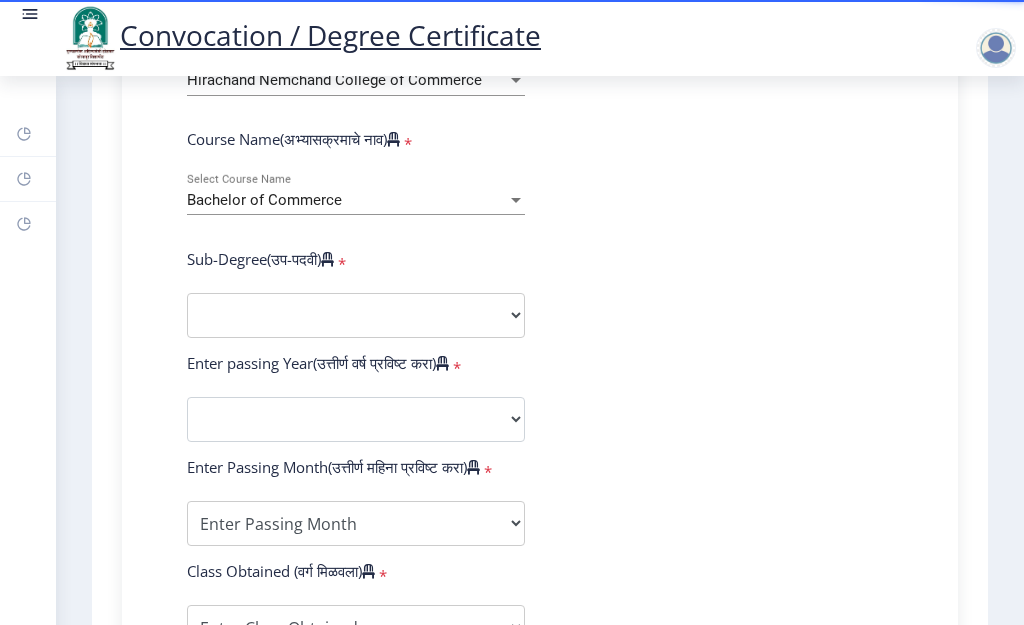 click on "Enter Your PRN Number (तुमचा पीआरएन (कायम नोंदणी क्रमांक) एंटर करा)   * Student Type (विद्यार्थी प्रकार)    * Select Student Type Regular External College Name(कॉलेजचे नाव)   * [PERSON_NAME] College of Commerce Select College Name Course Name(अभ्यासक्रमाचे नाव)   * Bachelor of Commerce Select Course Name  Sub-Degree(उप-पदवी)   * Sub-Degree Other Enter passing Year(उत्तीर्ण वर्ष प्रविष्ट करा)   *  2025   2024   2023   2022   2021   2020   2019   2018   2017   2016   2015   2014   2013   2012   2011   2010   2009   2008   2007   2006   2005   2004   2003   2002   2001   2000   1999   1998   1997   1996   1995   1994   1993   1992   1991   1990   1989   1988   1987   1986   1985   1984   1983   1982   1981   1980   1979   1978   1977   1976  * Enter Passing Month (01) January (03) March" 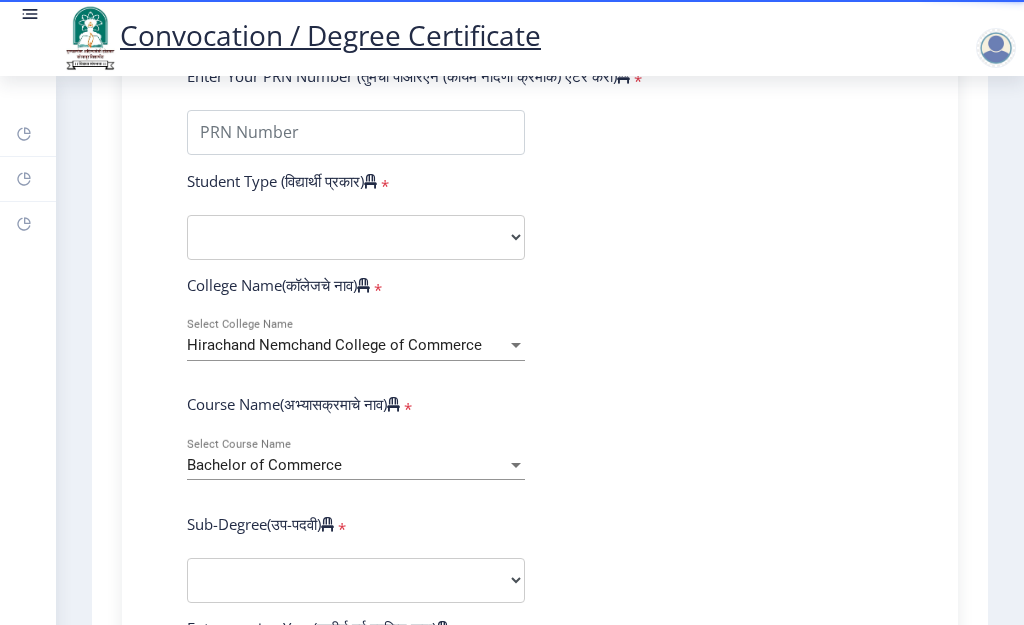 scroll, scrollTop: 500, scrollLeft: 0, axis: vertical 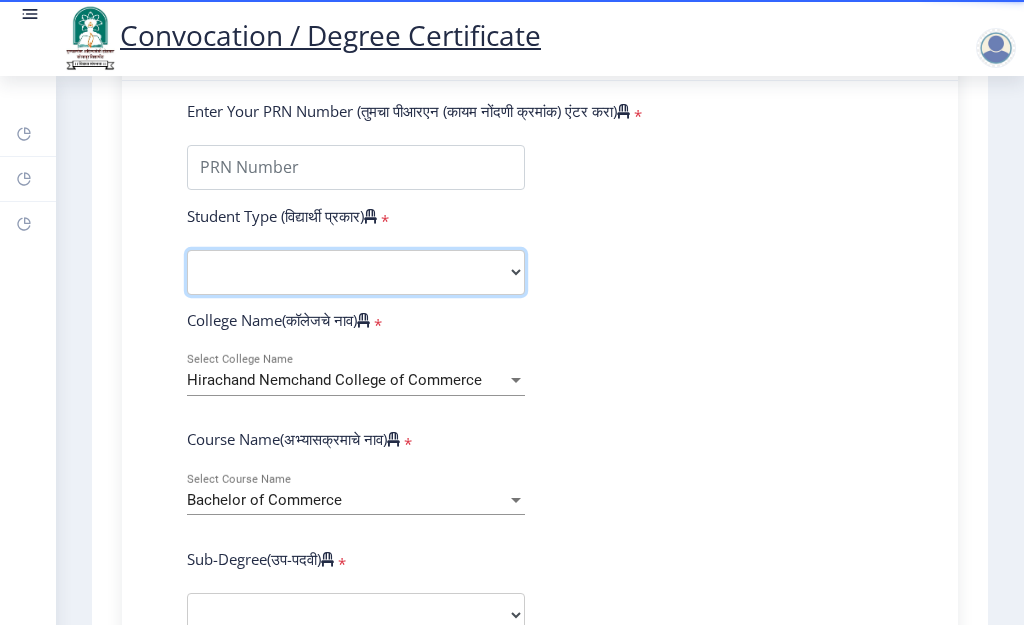 click on "Select Student Type Regular External" at bounding box center [356, 272] 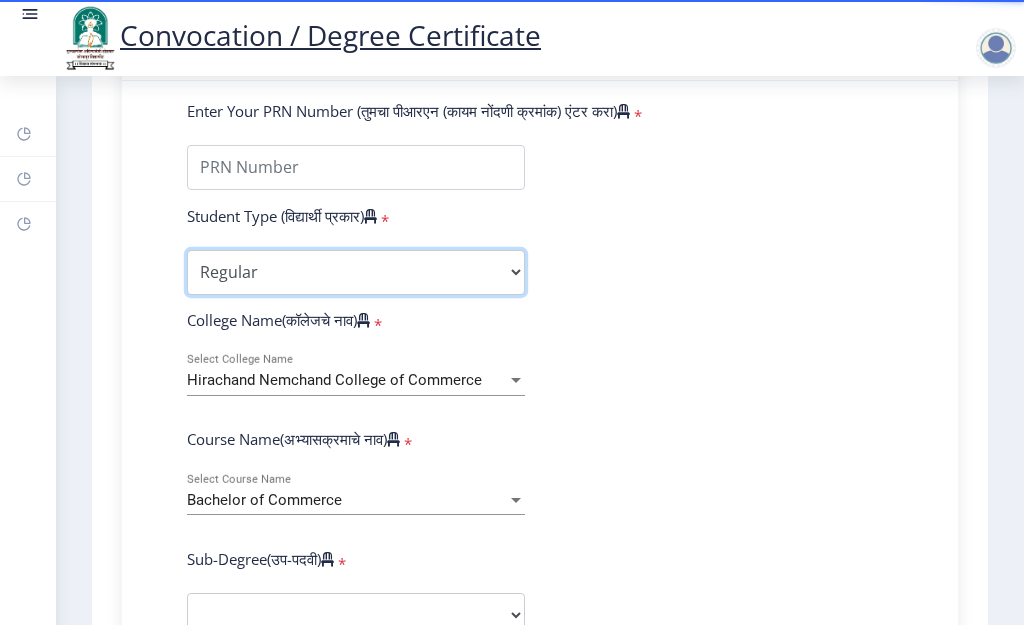click on "Select Student Type Regular External" at bounding box center (356, 272) 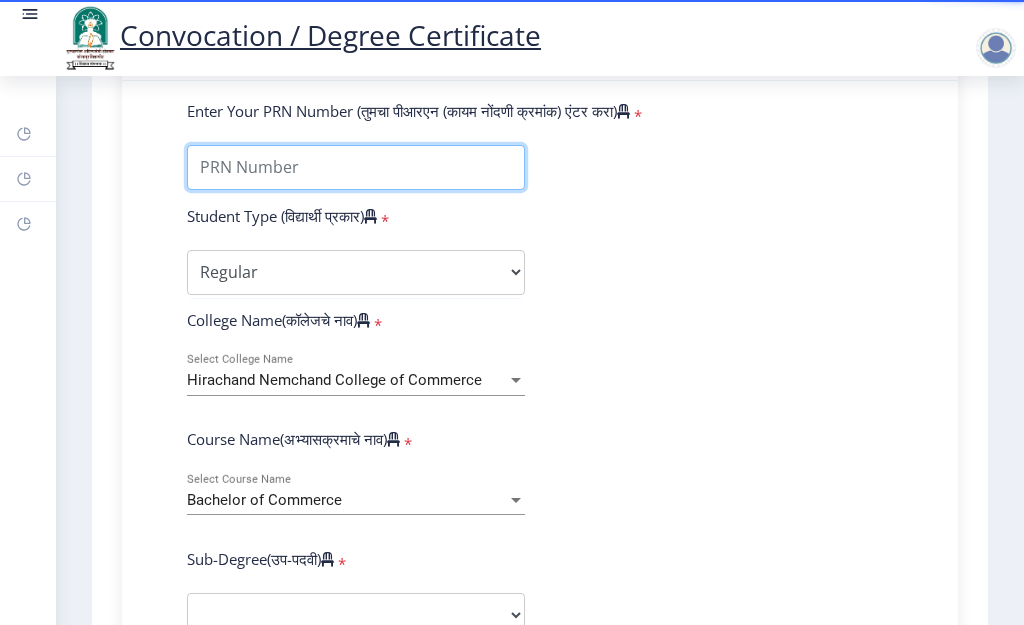 click on "Enter Your PRN Number (तुमचा पीआरएन (कायम नोंदणी क्रमांक) एंटर करा)" at bounding box center (356, 167) 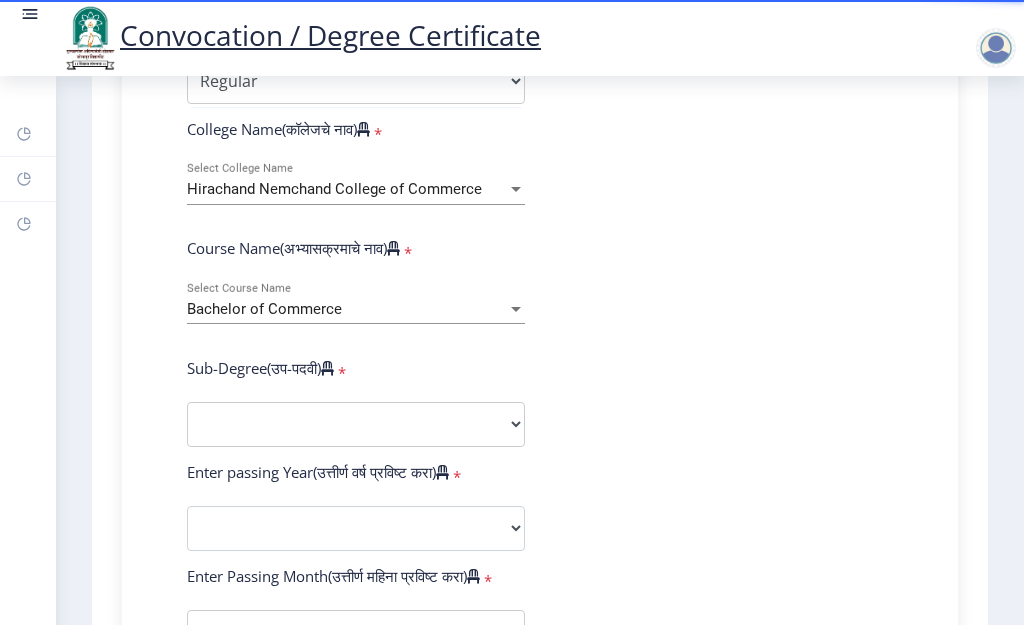 scroll, scrollTop: 700, scrollLeft: 0, axis: vertical 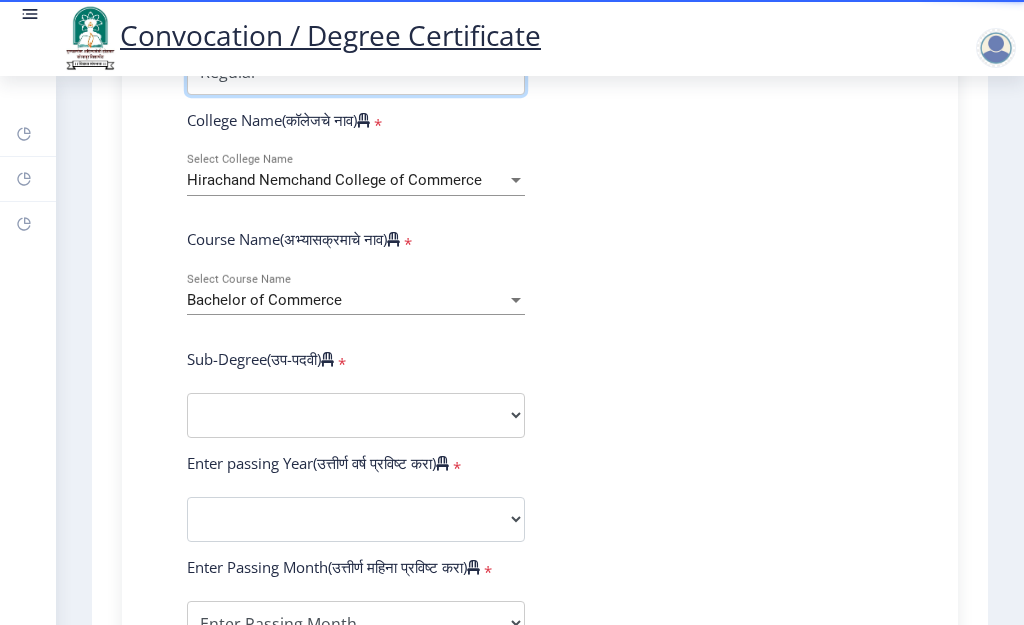 click on "Select Student Type Regular External" at bounding box center (356, 72) 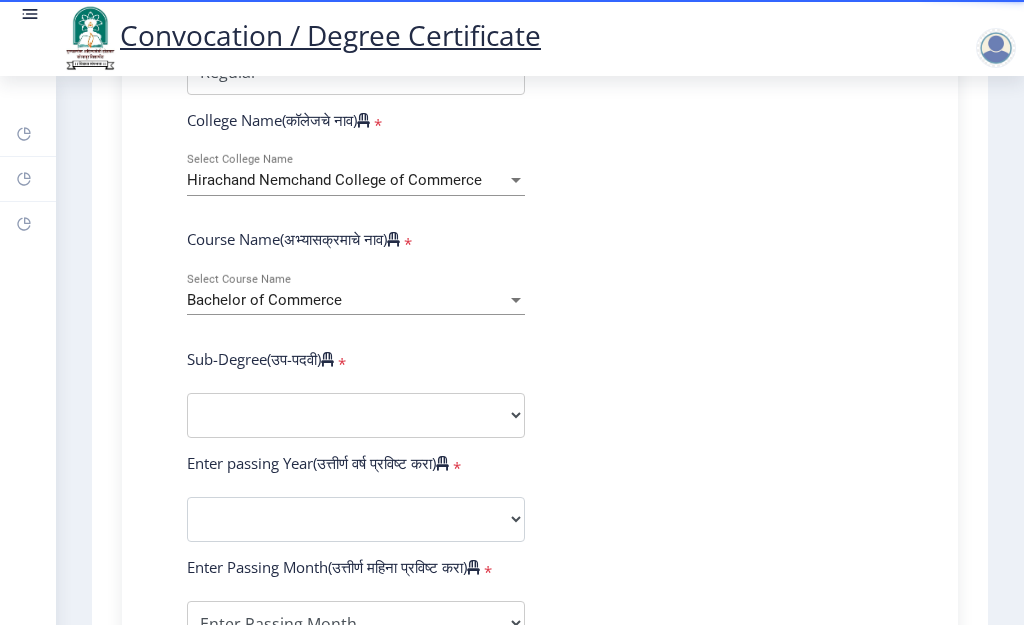 click on "Enter Your PRN Number (तुमचा पीआरएन (कायम नोंदणी क्रमांक) एंटर करा)   * Student Type (विद्यार्थी प्रकार)    * Select Student Type Regular External College Name(कॉलेजचे नाव)   * [PERSON_NAME] College of Commerce Select College Name Course Name(अभ्यासक्रमाचे नाव)   * Bachelor of Commerce Select Course Name  Sub-Degree(उप-पदवी)   * Sub-Degree Other Enter passing Year(उत्तीर्ण वर्ष प्रविष्ट करा)   *  2025   2024   2023   2022   2021   2020   2019   2018   2017   2016   2015   2014   2013   2012   2011   2010   2009   2008   2007   2006   2005   2004   2003   2002   2001   2000   1999   1998   1997   1996   1995   1994   1993   1992   1991   1990   1989   1988   1987   1986   1985   1984   1983   1982   1981   1980   1979   1978   1977   1976  * Enter Passing Month (01) January (03) March" 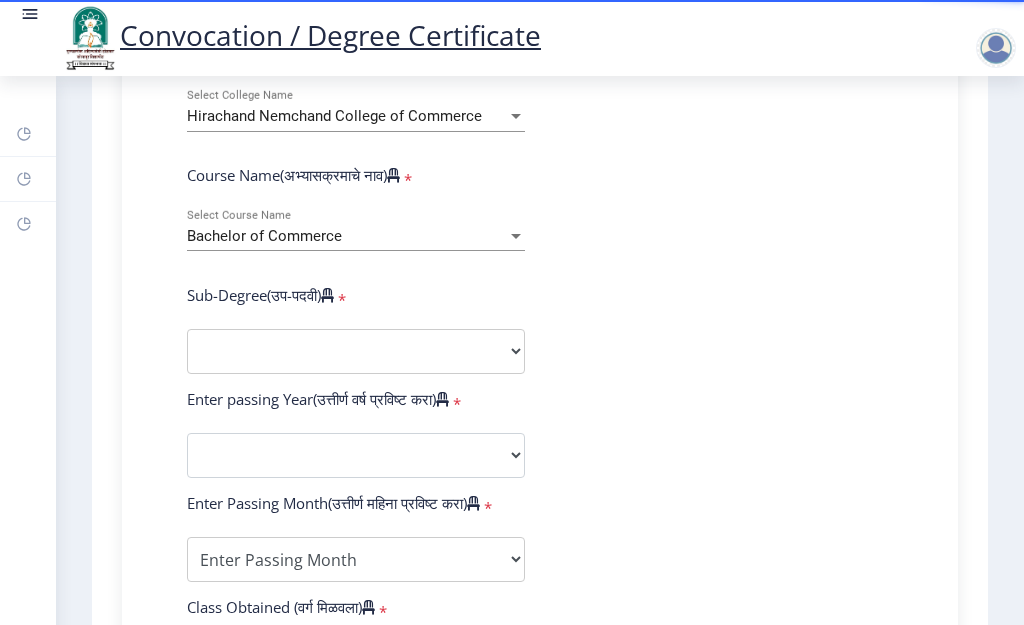 scroll, scrollTop: 800, scrollLeft: 0, axis: vertical 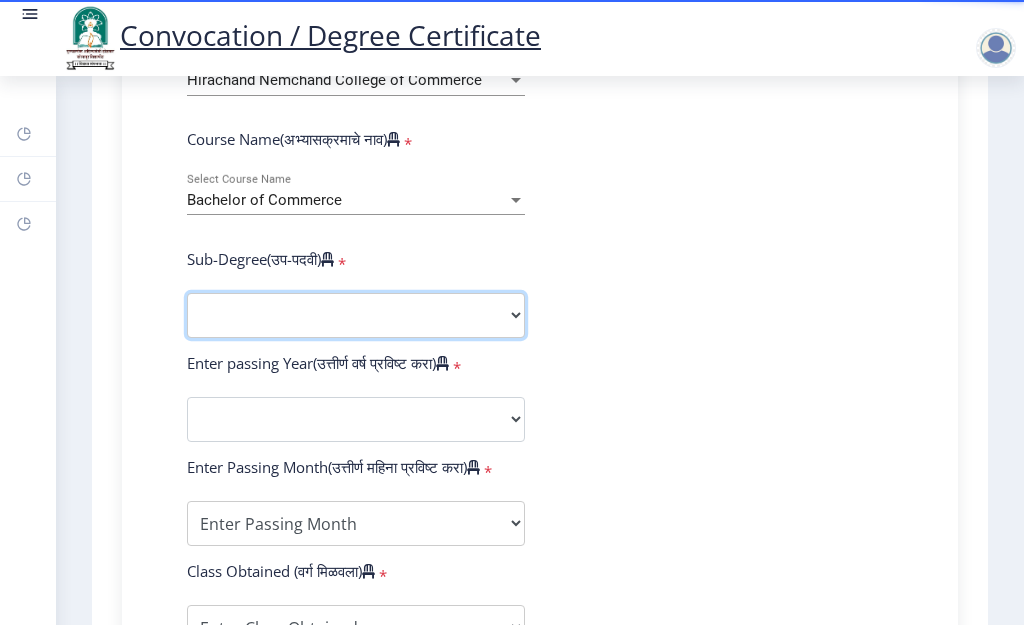 click on "Sub-Degree Other" at bounding box center (356, 315) 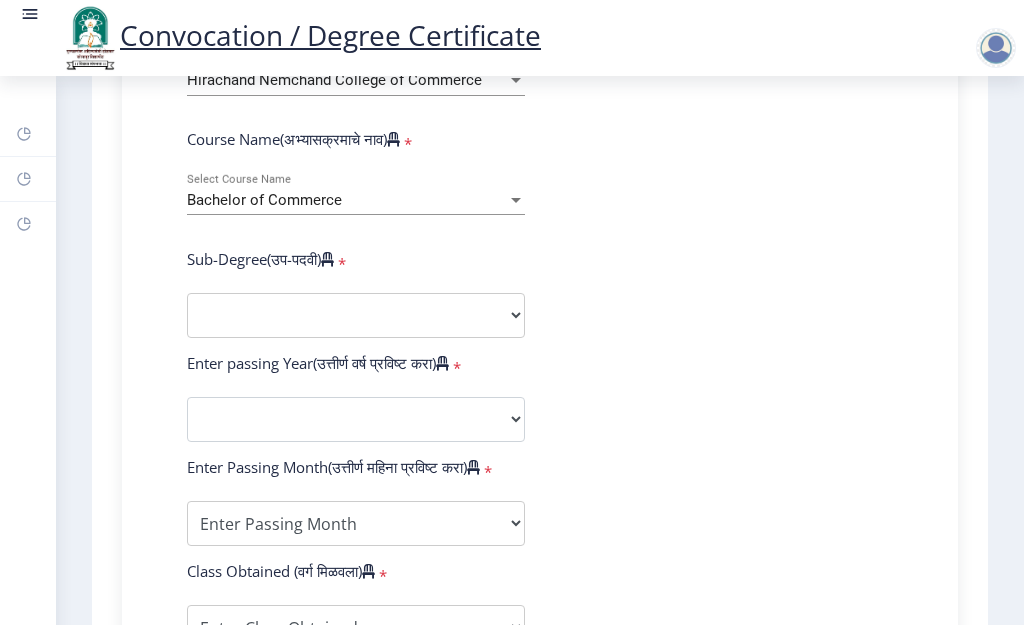 click on "Enter Your PRN Number (तुमचा पीआरएन (कायम नोंदणी क्रमांक) एंटर करा)   * Student Type (विद्यार्थी प्रकार)    * Select Student Type Regular External College Name(कॉलेजचे नाव)   * [PERSON_NAME] College of Commerce Select College Name Course Name(अभ्यासक्रमाचे नाव)   * Bachelor of Commerce Select Course Name  Sub-Degree(उप-पदवी)   * Sub-Degree Other Enter passing Year(उत्तीर्ण वर्ष प्रविष्ट करा)   *  2025   2024   2023   2022   2021   2020   2019   2018   2017   2016   2015   2014   2013   2012   2011   2010   2009   2008   2007   2006   2005   2004   2003   2002   2001   2000   1999   1998   1997   1996   1995   1994   1993   1992   1991   1990   1989   1988   1987   1986   1985   1984   1983   1982   1981   1980   1979   1978   1977   1976  * Enter Passing Month (01) January (03) March" 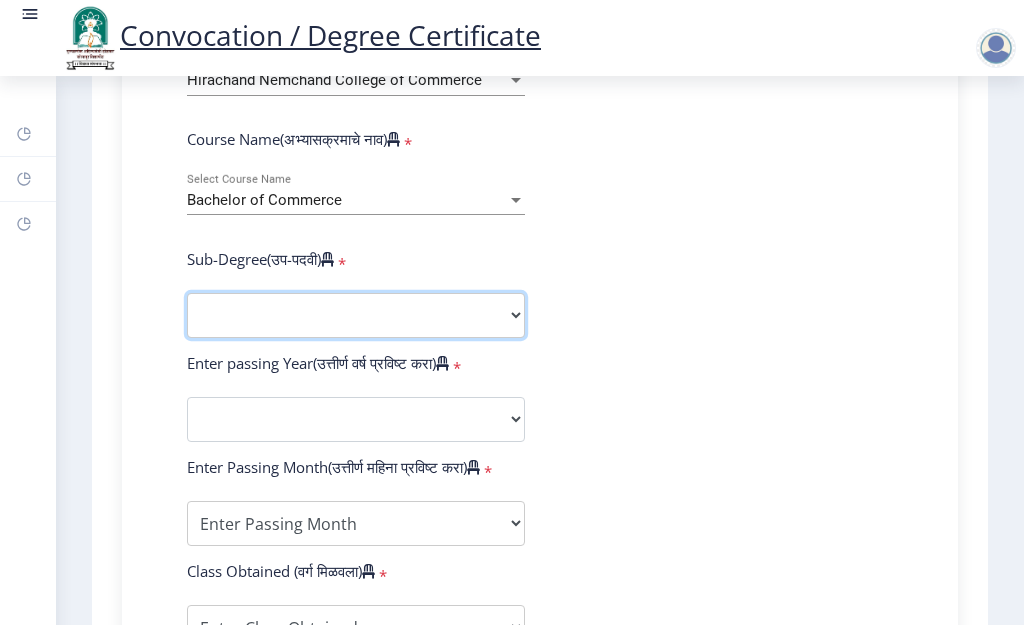 click on "Sub-Degree Other" at bounding box center [356, 315] 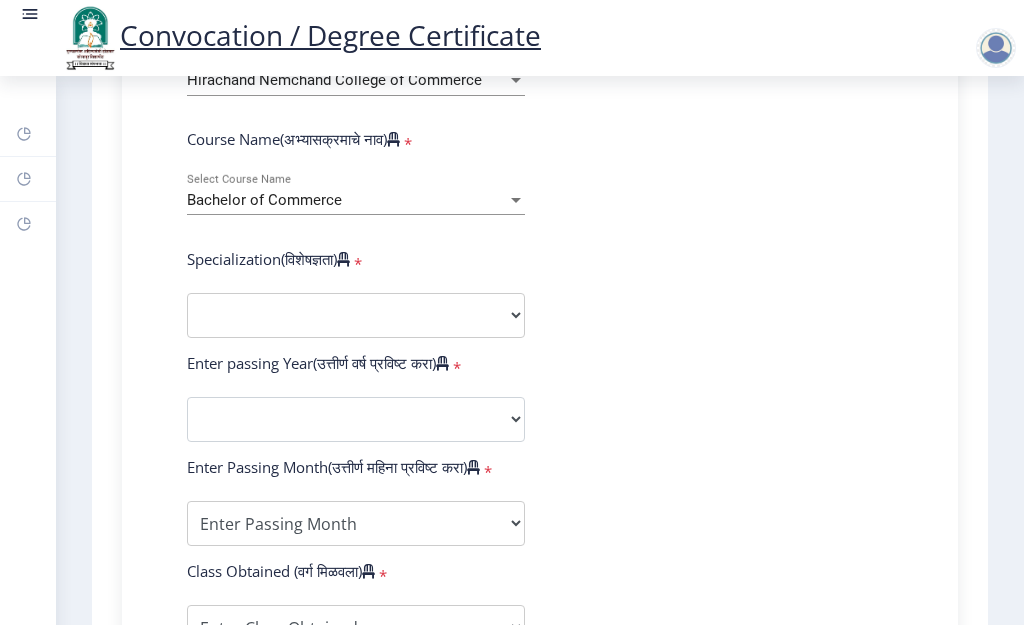 click on "Enter Your PRN Number (तुमचा पीआरएन (कायम नोंदणी क्रमांक) एंटर करा)   * Student Type (विद्यार्थी प्रकार)    * Select Student Type Regular External College Name(कॉलेजचे नाव)   * [PERSON_NAME] College of Commerce Select College Name Course Name(अभ्यासक्रमाचे नाव)   * Bachelor of Commerce Select Course Name  Specialization(विशेषज्ञता)   * Specialization Banking Advanced Accountancy Advanced Banking Advanced Cost Accounting Advanced Costing Industrial Management Insurance Advanced Insurance Advanced Statistics Other Enter passing Year(उत्तीर्ण वर्ष प्रविष्ट करा)   *  2025   2024   2023   2022   2021   2020   2019   2018   2017   2016   2015   2014   2013   2012   2011   2010   2009   2008   2007   2006   2005   2004   2003   2002   2001   2000   1999   1998   1997   1996   1995" 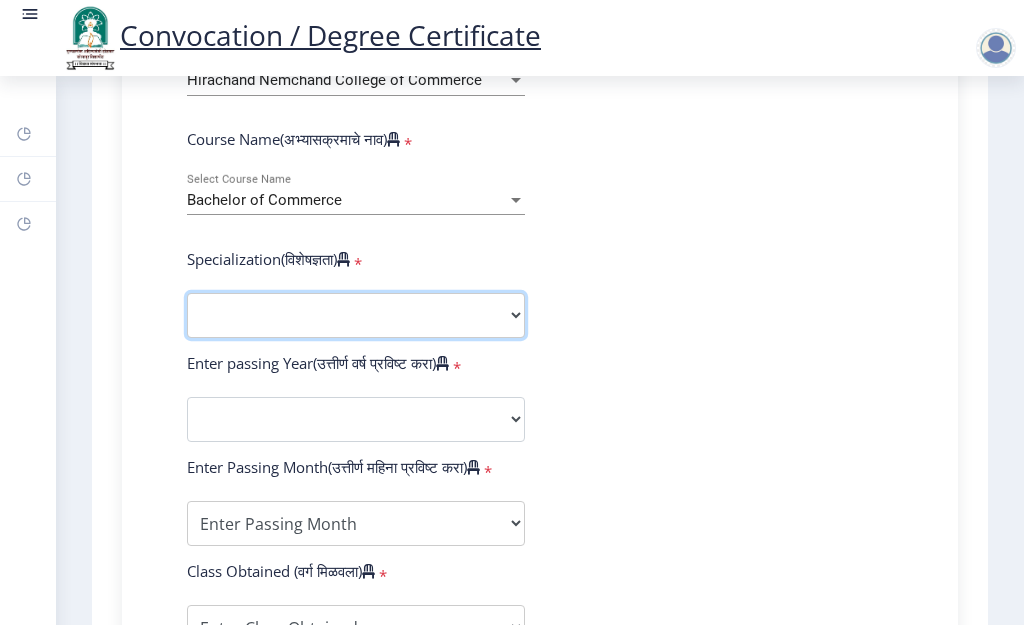 click on "Specialization Banking Advanced Accountancy Advanced Banking Advanced Cost Accounting Advanced Costing Industrial Management Insurance Advanced Insurance Advanced Statistics Other" at bounding box center [356, 315] 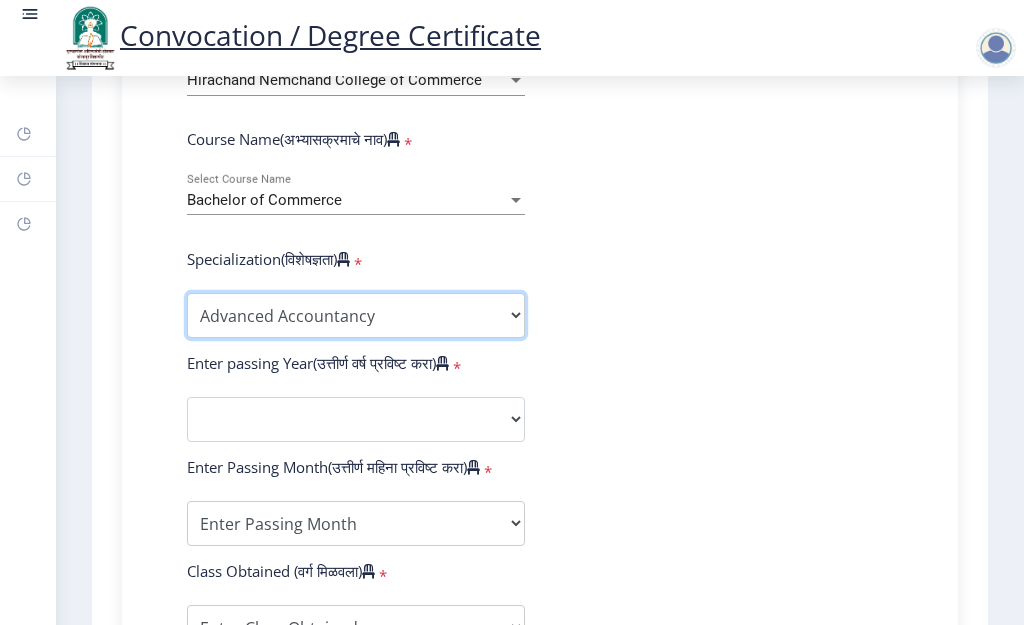 click on "Specialization Banking Advanced Accountancy Advanced Banking Advanced Cost Accounting Advanced Costing Industrial Management Insurance Advanced Insurance Advanced Statistics Other" at bounding box center [356, 315] 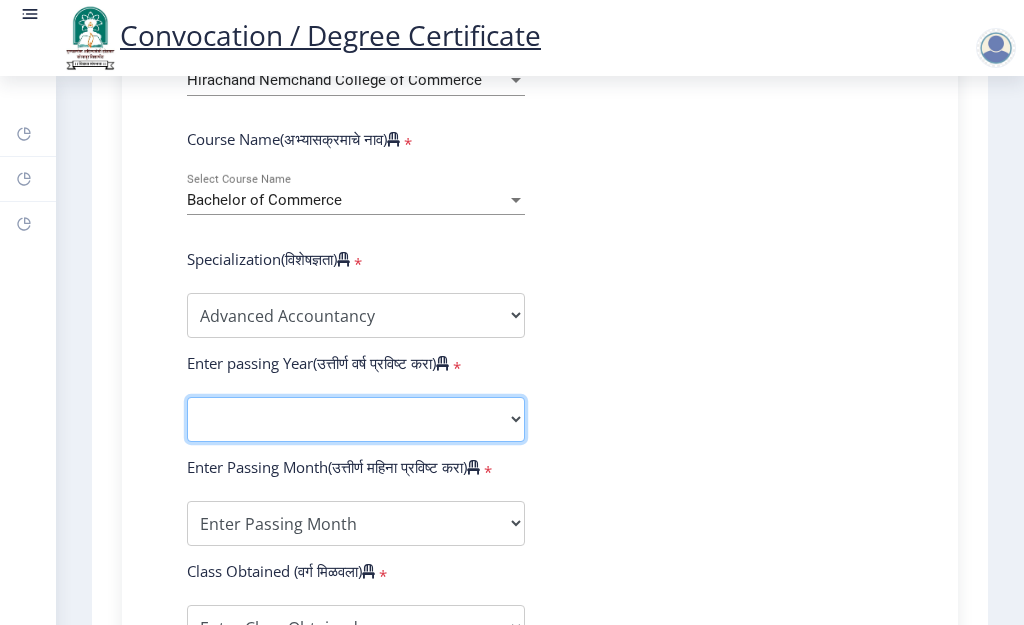 click on "2025   2024   2023   2022   2021   2020   2019   2018   2017   2016   2015   2014   2013   2012   2011   2010   2009   2008   2007   2006   2005   2004   2003   2002   2001   2000   1999   1998   1997   1996   1995   1994   1993   1992   1991   1990   1989   1988   1987   1986   1985   1984   1983   1982   1981   1980   1979   1978   1977   1976" 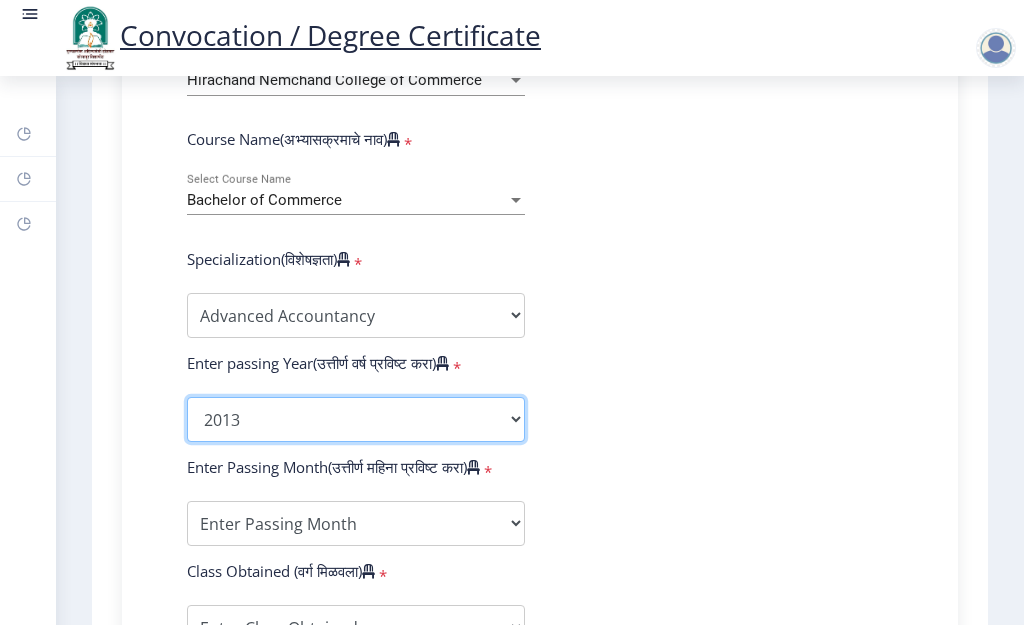 click on "2025   2024   2023   2022   2021   2020   2019   2018   2017   2016   2015   2014   2013   2012   2011   2010   2009   2008   2007   2006   2005   2004   2003   2002   2001   2000   1999   1998   1997   1996   1995   1994   1993   1992   1991   1990   1989   1988   1987   1986   1985   1984   1983   1982   1981   1980   1979   1978   1977   1976" 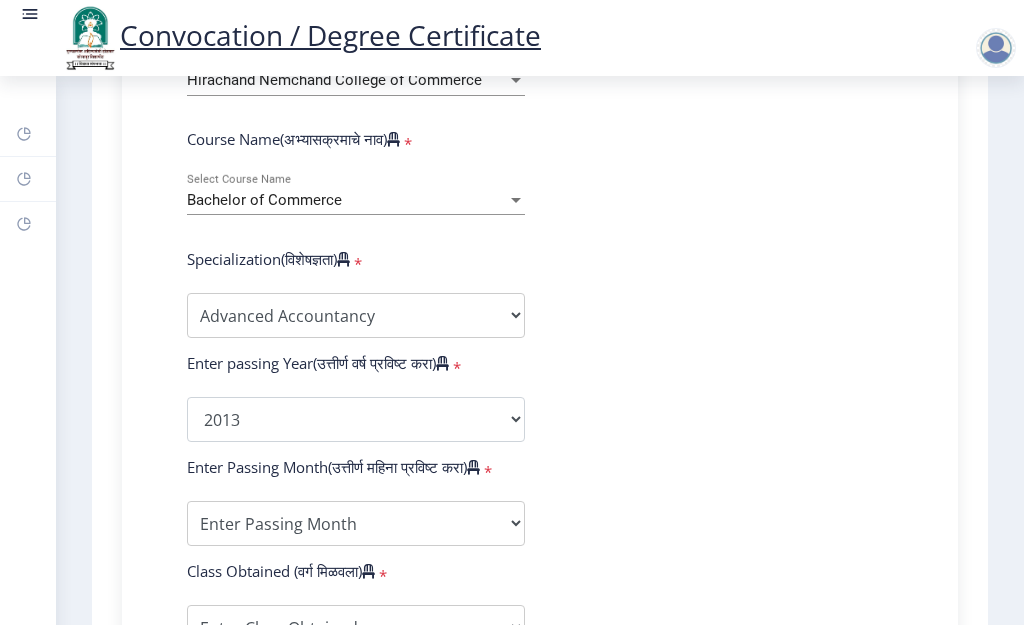 click on "Enter Your PRN Number (तुमचा पीआरएन (कायम नोंदणी क्रमांक) एंटर करा)   * Student Type (विद्यार्थी प्रकार)    * Select Student Type Regular External College Name(कॉलेजचे नाव)   * [PERSON_NAME] College of Commerce Select College Name Course Name(अभ्यासक्रमाचे नाव)   * Bachelor of Commerce Select Course Name  Specialization(विशेषज्ञता)   * Specialization Banking Advanced Accountancy Advanced Banking Advanced Cost Accounting Advanced Costing Industrial Management Insurance Advanced Insurance Advanced Statistics Other Enter passing Year(उत्तीर्ण वर्ष प्रविष्ट करा)   *  2025   2024   2023   2022   2021   2020   2019   2018   2017   2016   2015   2014   2013   2012   2011   2010   2009   2008   2007   2006   2005   2004   2003   2002   2001   2000   1999   1998   1997   1996   1995" 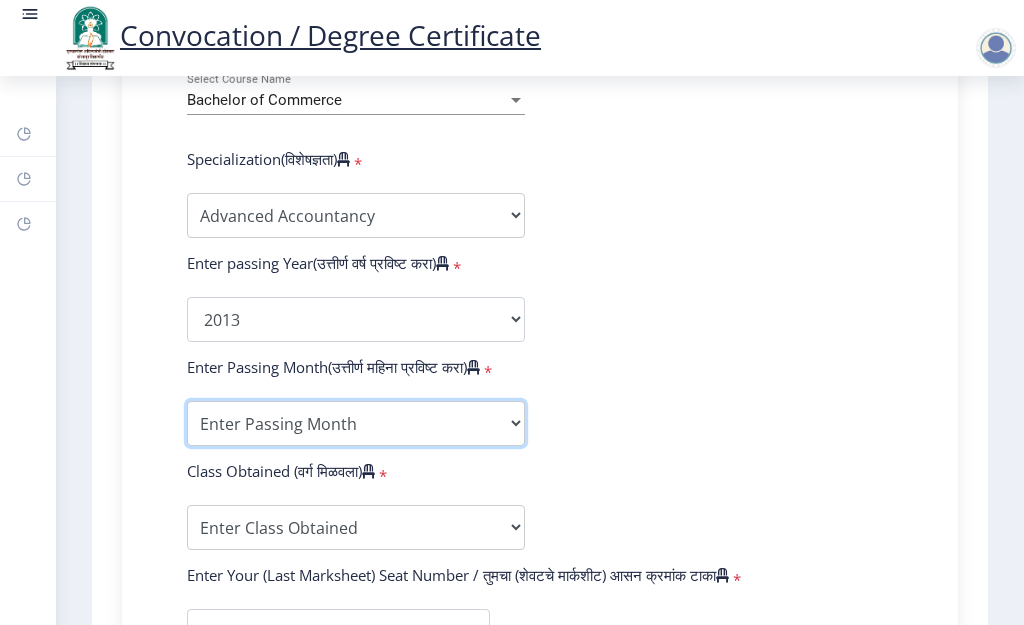 click on "Enter Passing Month (01) January (02) February (03) March (04) April (05) May (06) June (07) July (08) August (09) September (10) October (11) November (12) December" at bounding box center [356, 423] 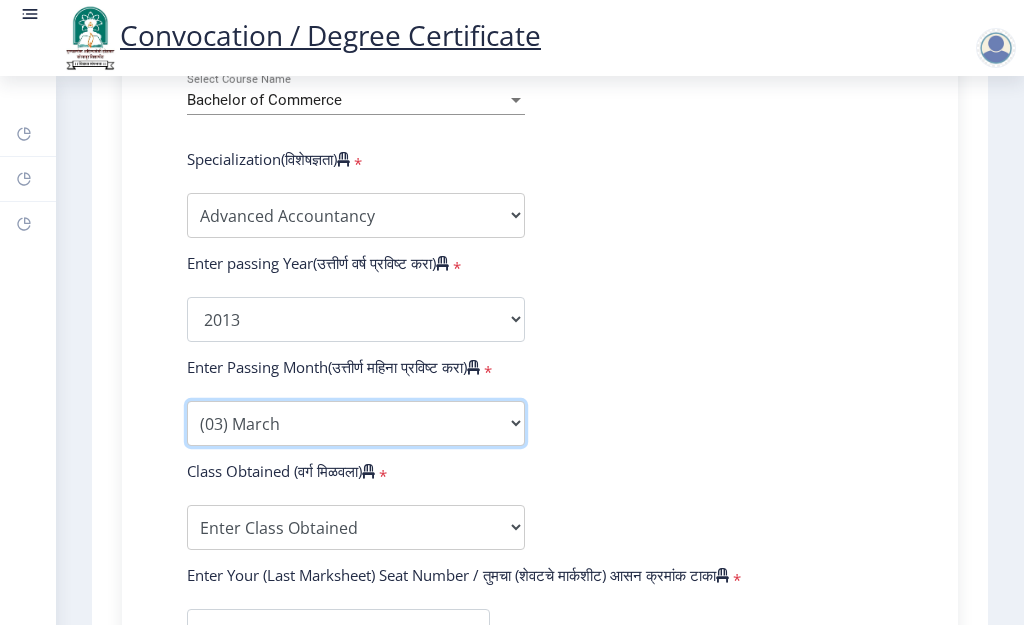 click on "Enter Passing Month (01) January (02) February (03) March (04) April (05) May (06) June (07) July (08) August (09) September (10) October (11) November (12) December" at bounding box center (356, 423) 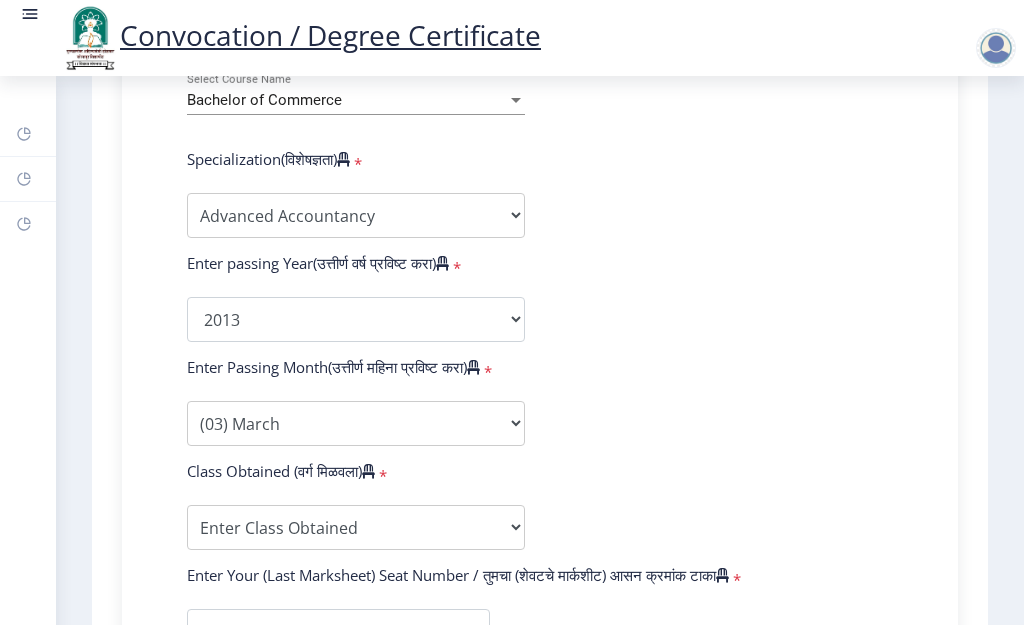 click on "Enter Your PRN Number (तुमचा पीआरएन (कायम नोंदणी क्रमांक) एंटर करा)   * Student Type (विद्यार्थी प्रकार)    * Select Student Type Regular External College Name(कॉलेजचे नाव)   * [PERSON_NAME] College of Commerce Select College Name Course Name(अभ्यासक्रमाचे नाव)   * Bachelor of Commerce Select Course Name  Specialization(विशेषज्ञता)   * Specialization Banking Advanced Accountancy Advanced Banking Advanced Cost Accounting Advanced Costing Industrial Management Insurance Advanced Insurance Advanced Statistics Other Enter passing Year(उत्तीर्ण वर्ष प्रविष्ट करा)   *  2025   2024   2023   2022   2021   2020   2019   2018   2017   2016   2015   2014   2013   2012   2011   2010   2009   2008   2007   2006   2005   2004   2003   2002   2001   2000   1999   1998   1997   1996   1995" 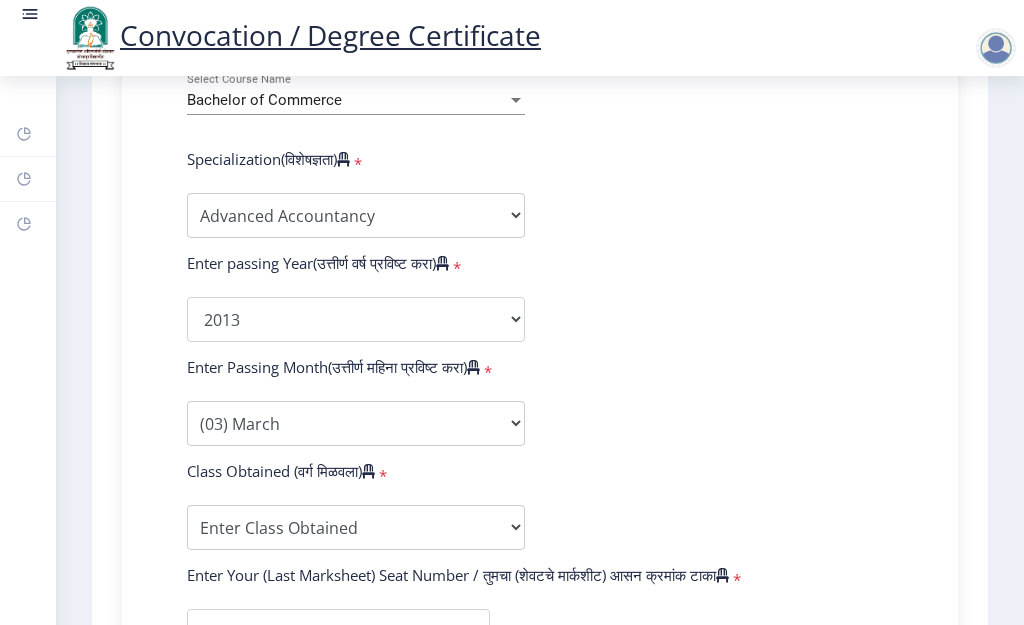 scroll, scrollTop: 1100, scrollLeft: 0, axis: vertical 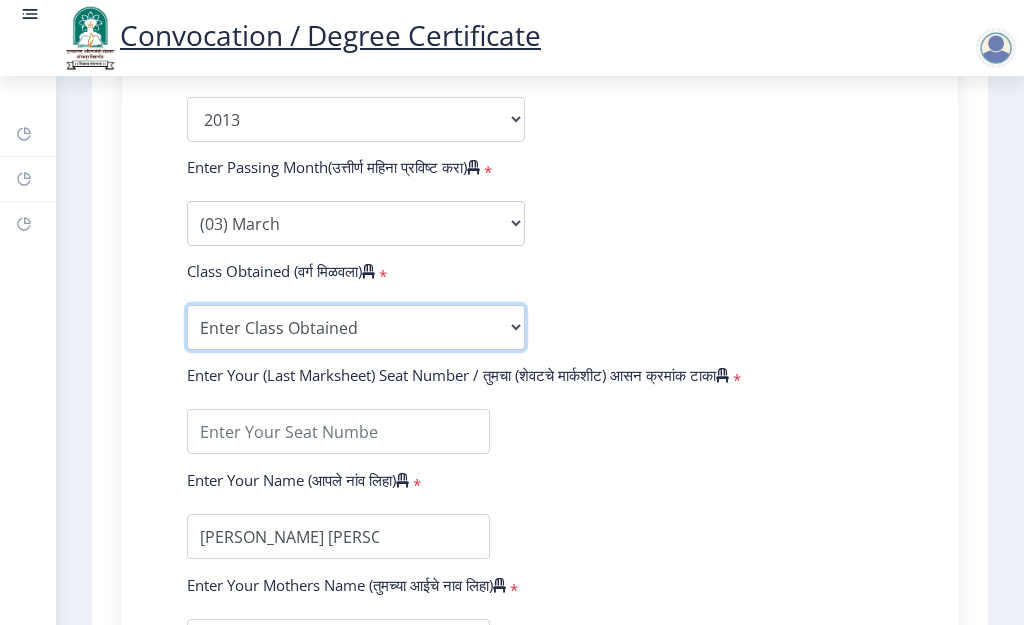 click on "Enter Class Obtained DISTINCTION FIRST CLASS HIGHER SECOND CLASS SECOND CLASS PASS CLASS OUTSTANDING - EXEMPLARY FIRST CLASS WITH DISTINCTION Grade O Grade A+ Grade A Grade B+ Grade B Grade C+ Grade C Grade F/FC Grade F Grade D Grade E" at bounding box center (356, 327) 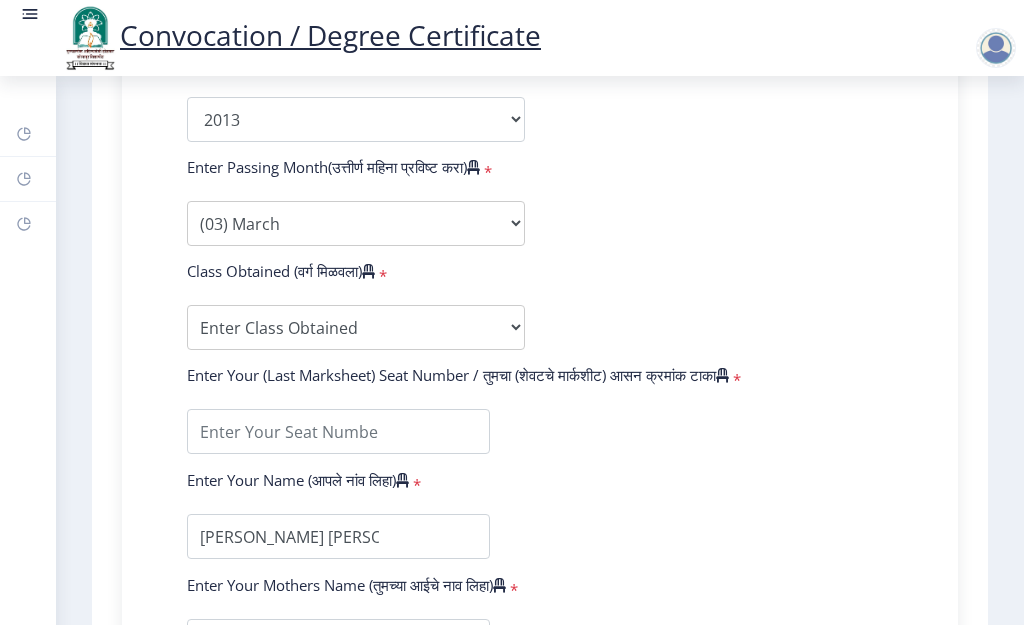 click on "Enter Your PRN Number (तुमचा पीआरएन (कायम नोंदणी क्रमांक) एंटर करा)   * Student Type (विद्यार्थी प्रकार)    * Select Student Type Regular External College Name(कॉलेजचे नाव)   * [PERSON_NAME] College of Commerce Select College Name Course Name(अभ्यासक्रमाचे नाव)   * Bachelor of Commerce Select Course Name  Specialization(विशेषज्ञता)   * Specialization Banking Advanced Accountancy Advanced Banking Advanced Cost Accounting Advanced Costing Industrial Management Insurance Advanced Insurance Advanced Statistics Other Enter passing Year(उत्तीर्ण वर्ष प्रविष्ट करा)   *  2025   2024   2023   2022   2021   2020   2019   2018   2017   2016   2015   2014   2013   2012   2011   2010   2009   2008   2007   2006   2005   2004   2003   2002   2001   2000   1999   1998   1997   1996   1995" 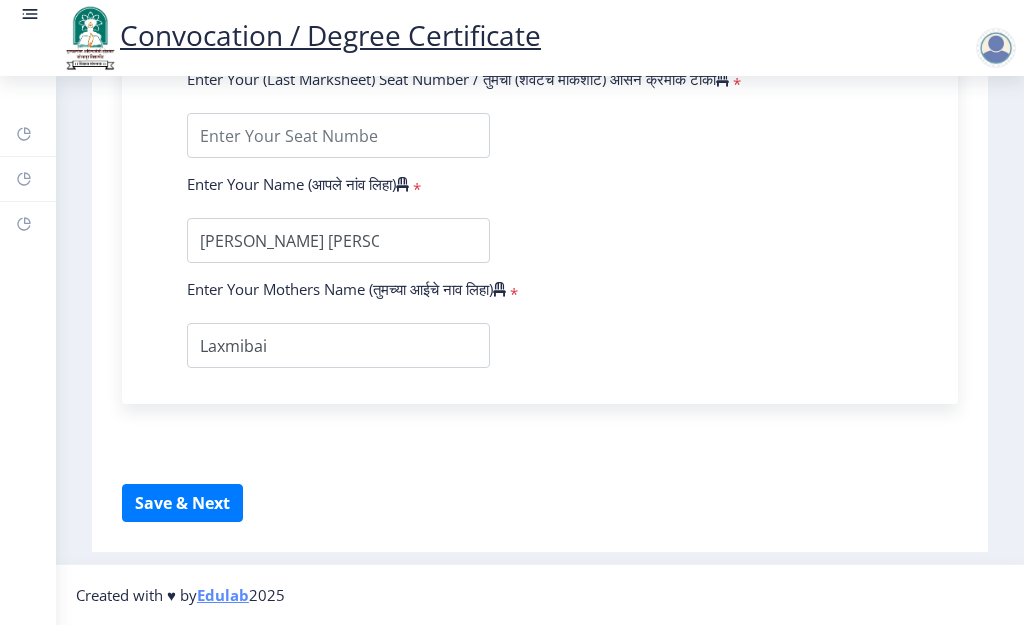 scroll, scrollTop: 1436, scrollLeft: 0, axis: vertical 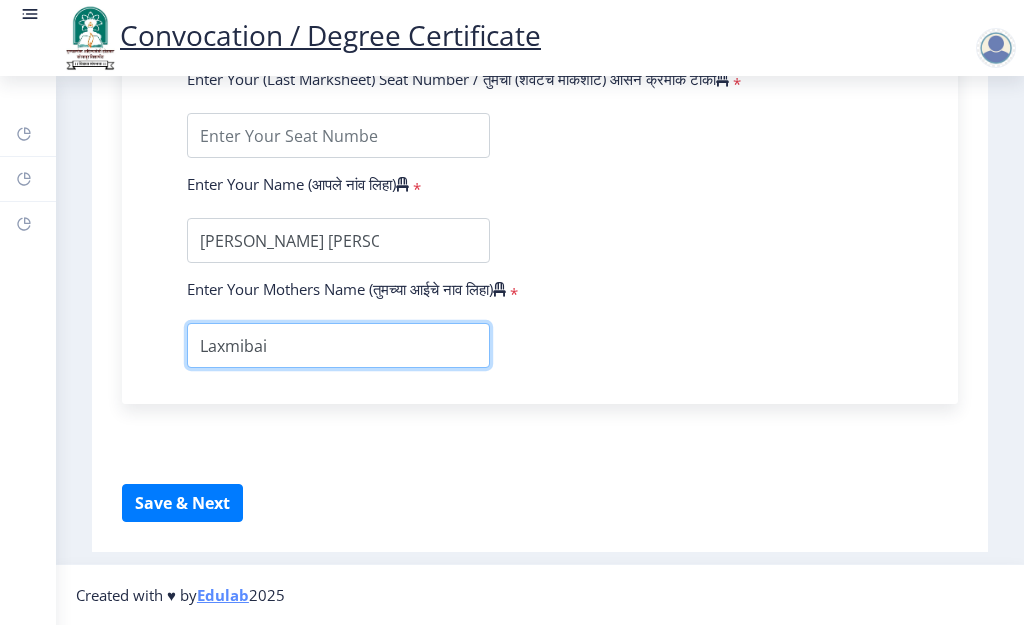 click at bounding box center (338, 345) 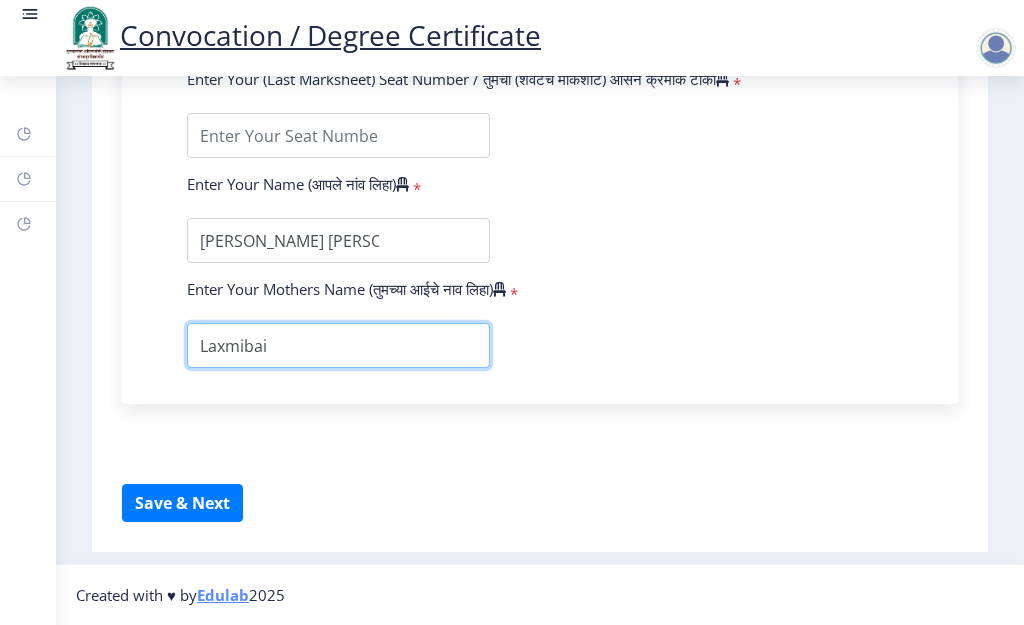 scroll, scrollTop: 1236, scrollLeft: 0, axis: vertical 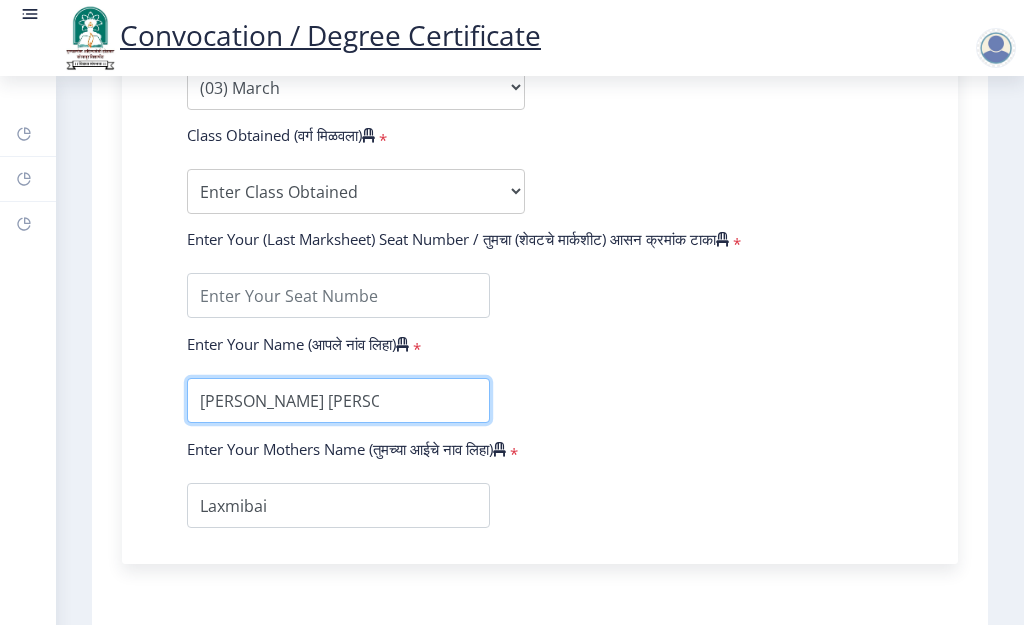 click at bounding box center [338, 400] 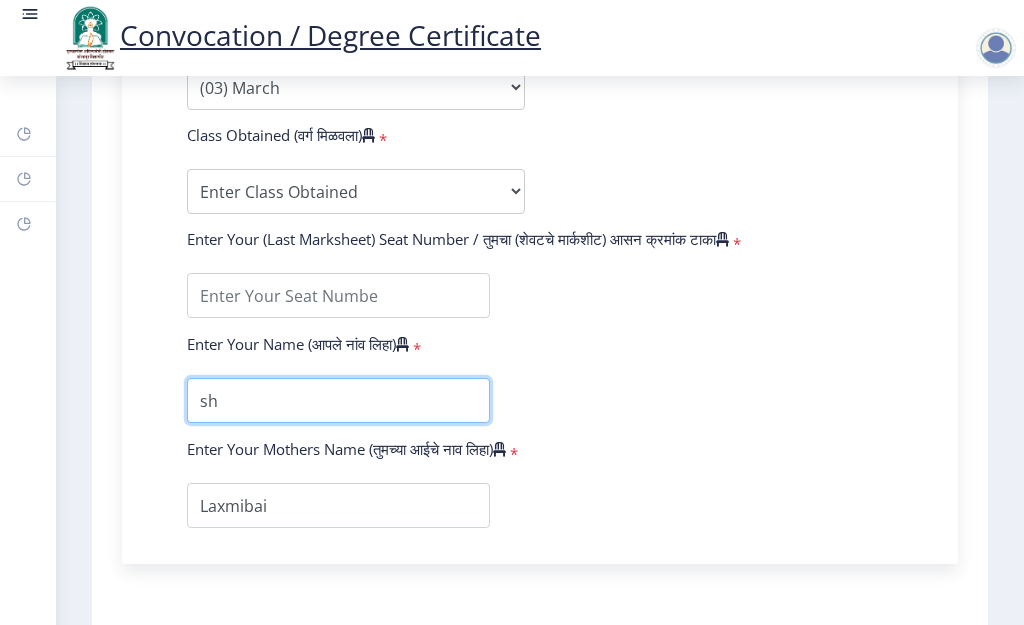type on "h" 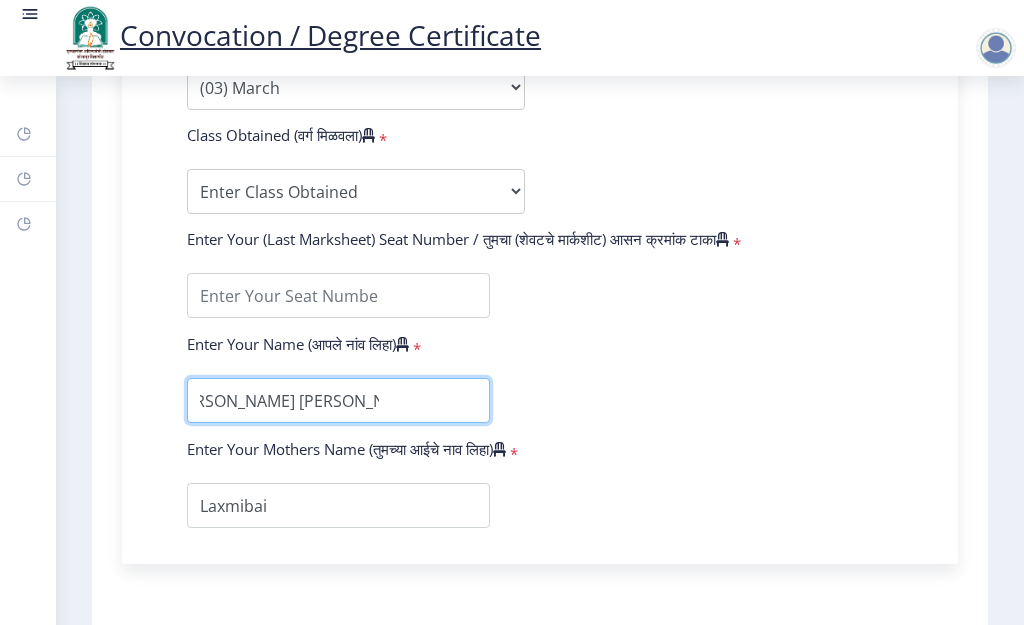 scroll, scrollTop: 0, scrollLeft: 33, axis: horizontal 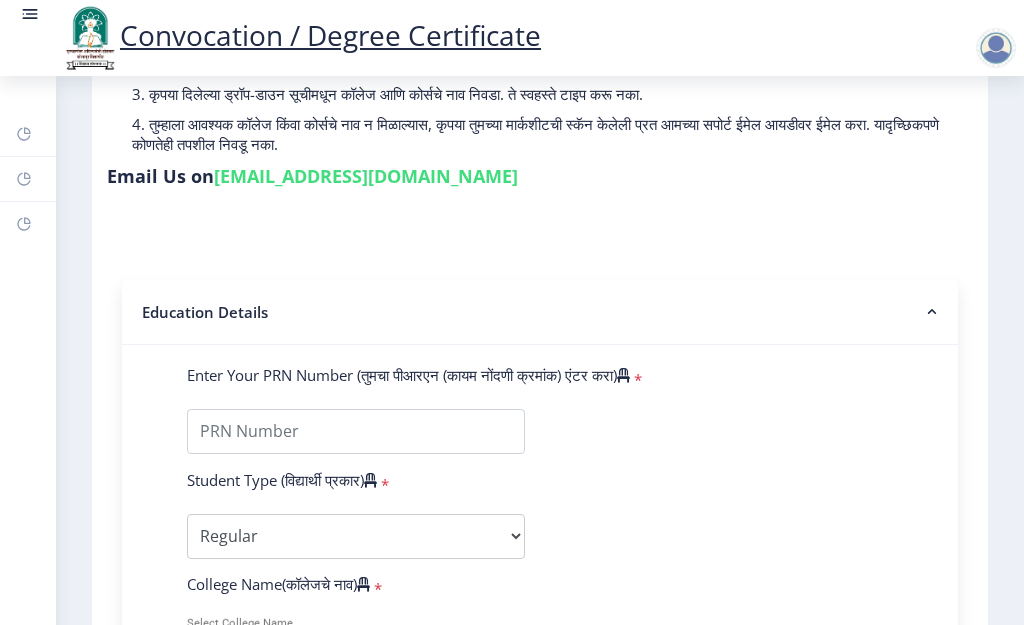 type on "[PERSON_NAME] [PERSON_NAME]" 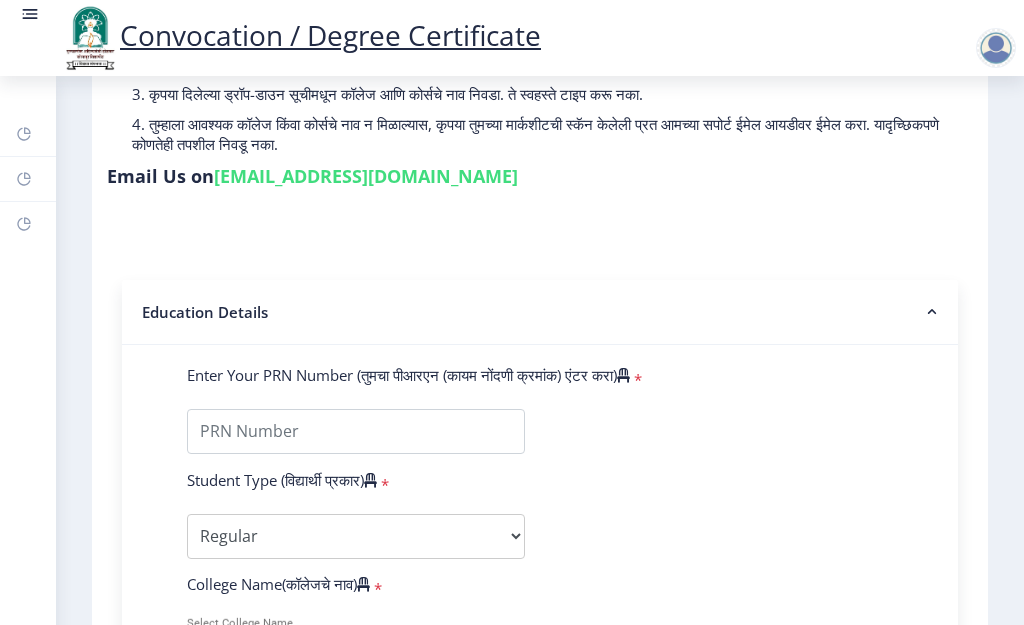 scroll, scrollTop: 0, scrollLeft: 0, axis: both 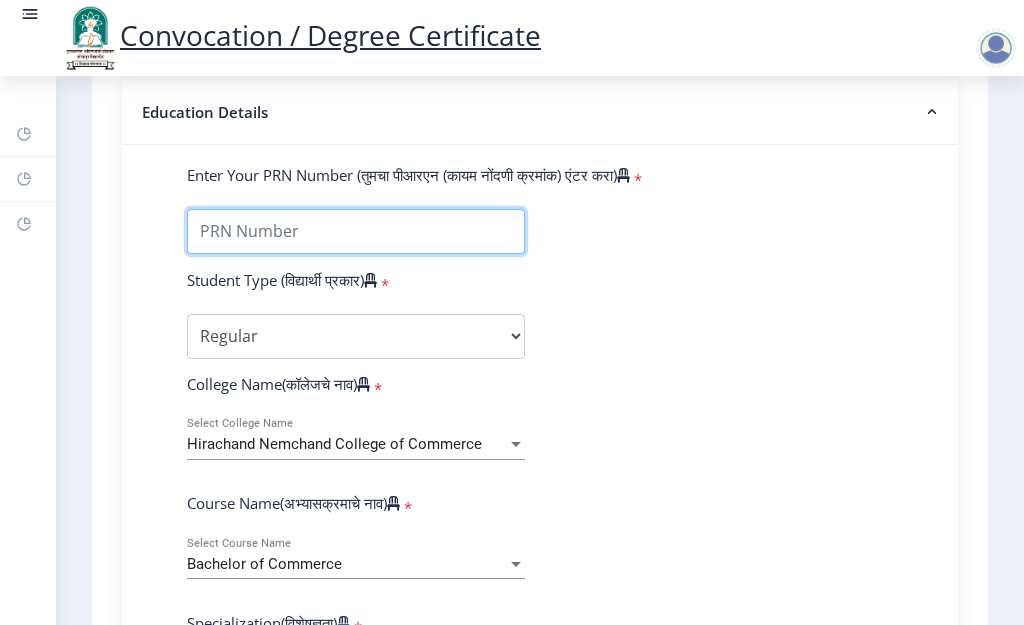click on "Enter Your PRN Number (तुमचा पीआरएन (कायम नोंदणी क्रमांक) एंटर करा)" at bounding box center [356, 231] 